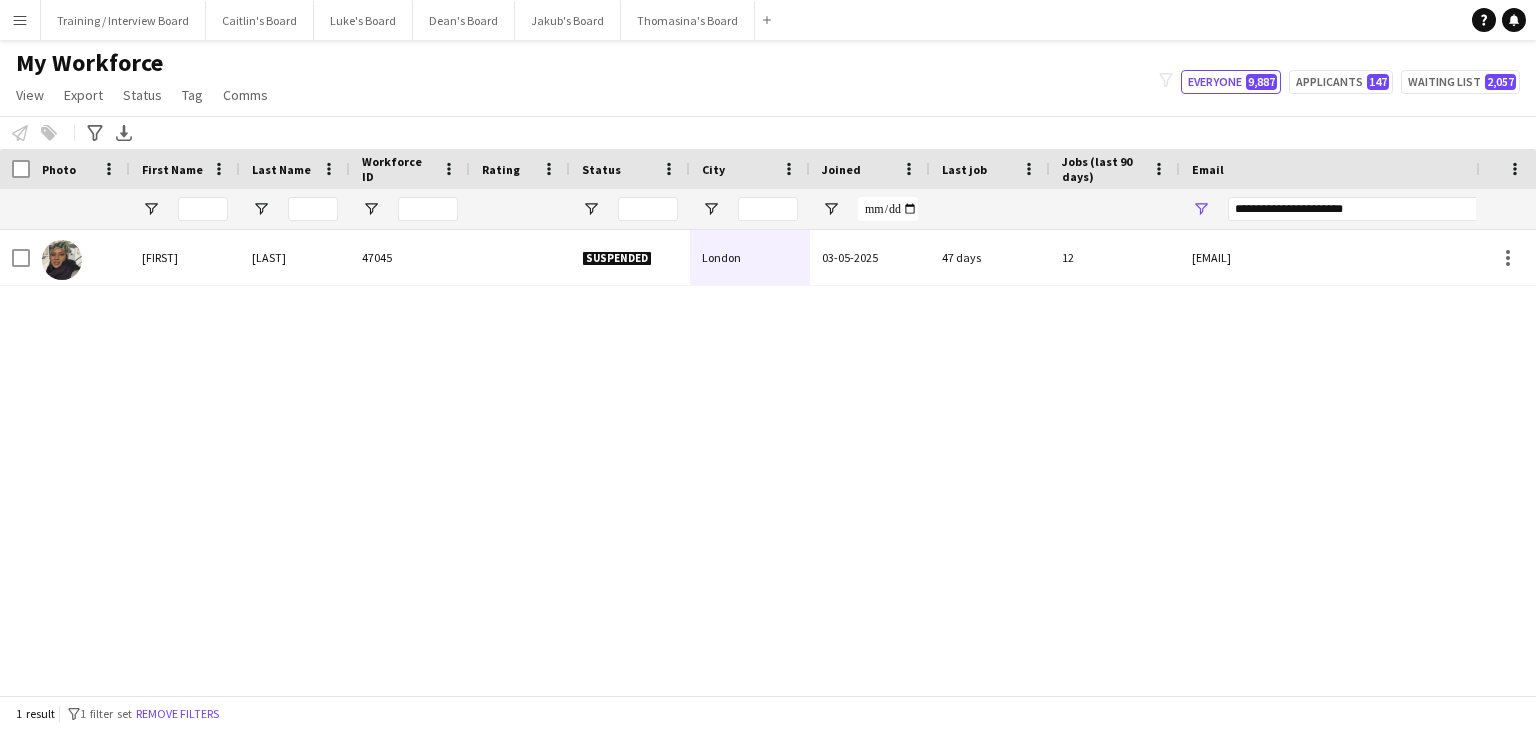 scroll, scrollTop: 0, scrollLeft: 0, axis: both 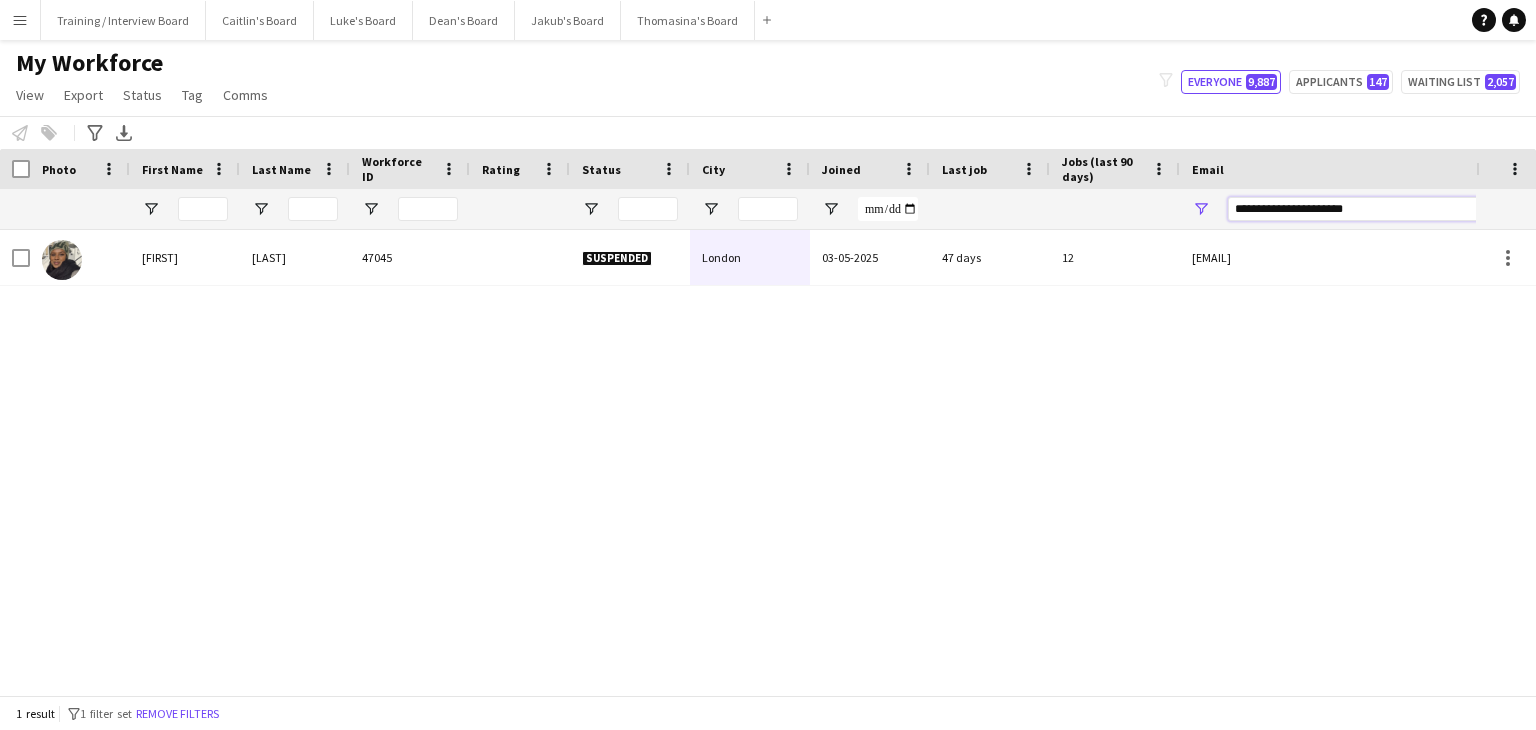 drag, startPoint x: 1392, startPoint y: 213, endPoint x: 1107, endPoint y: 209, distance: 285.02808 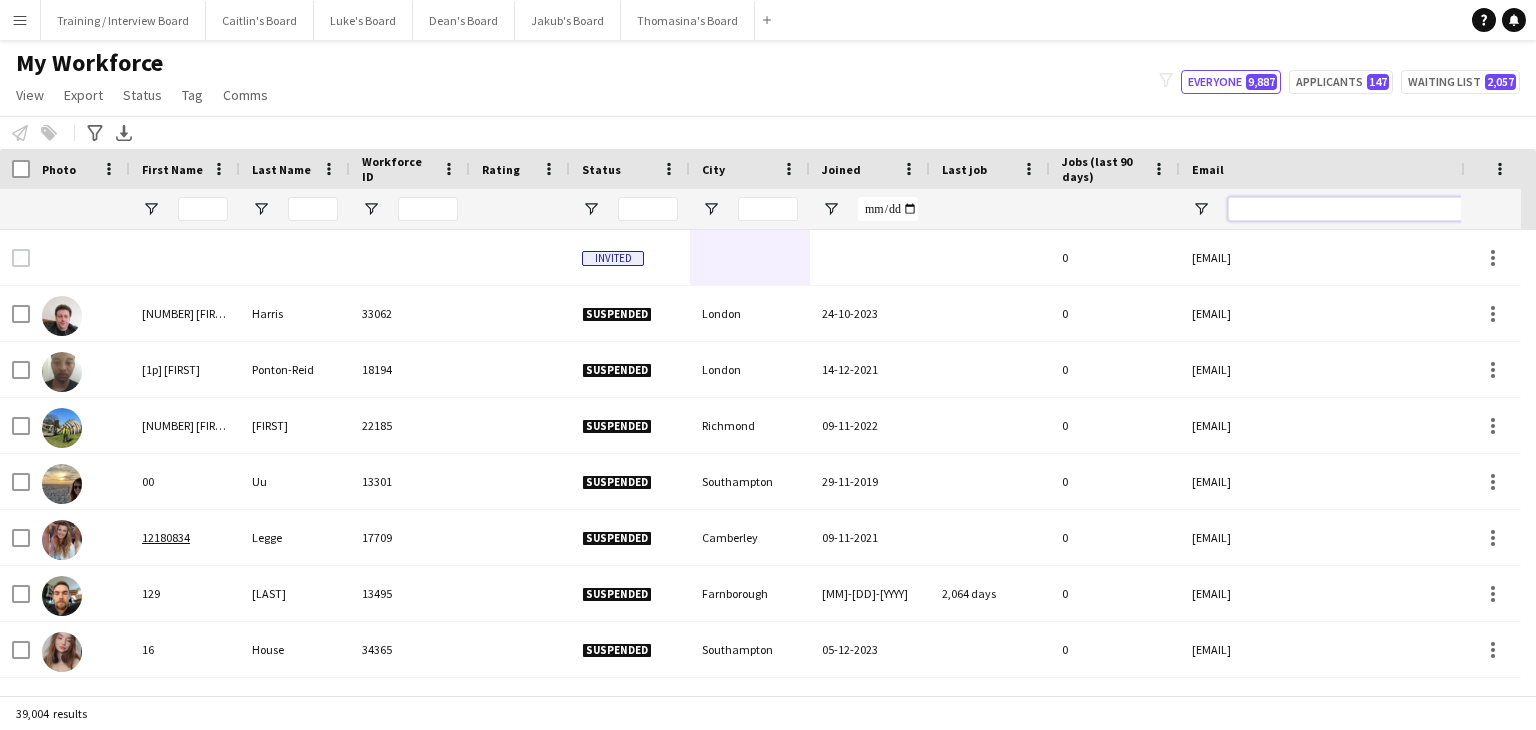 type 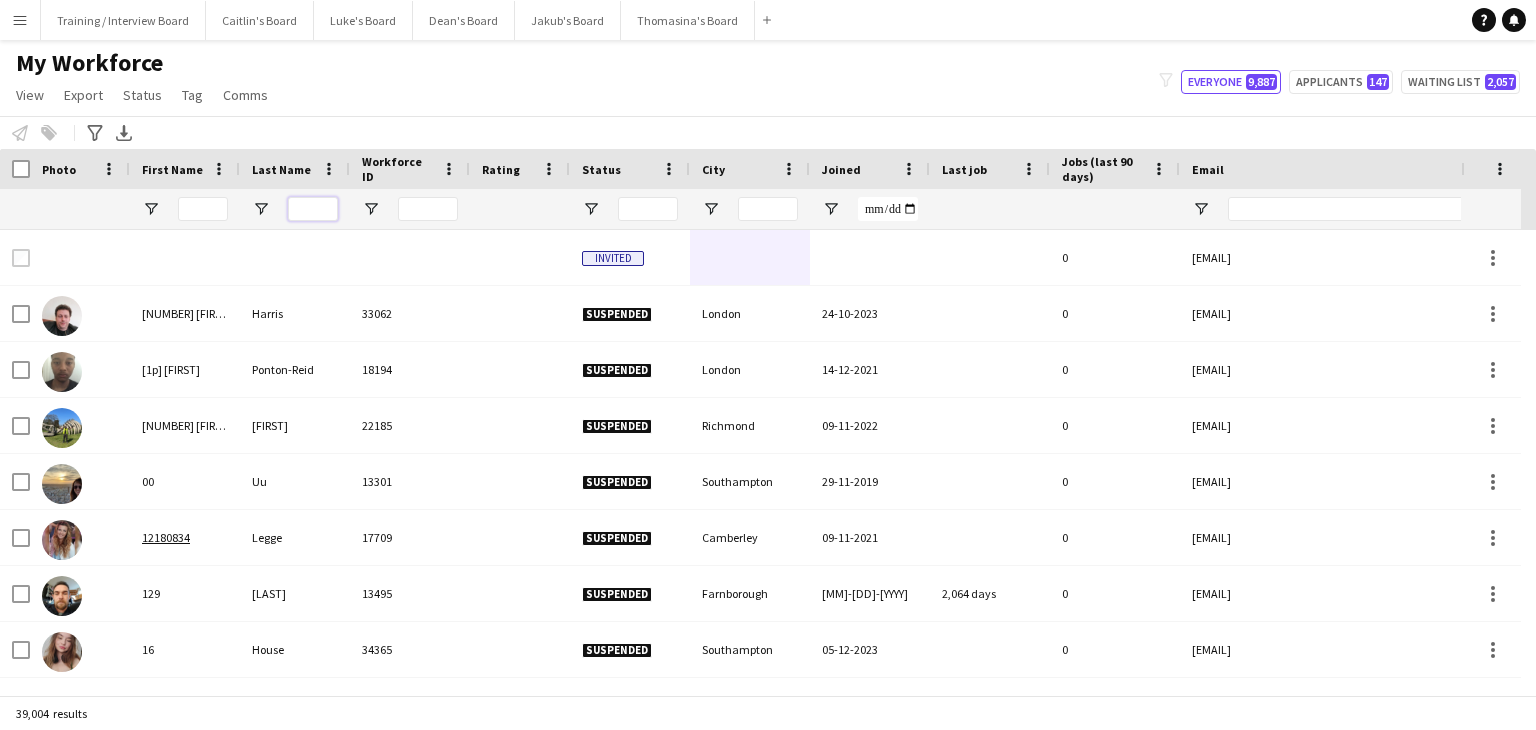 click at bounding box center (313, 209) 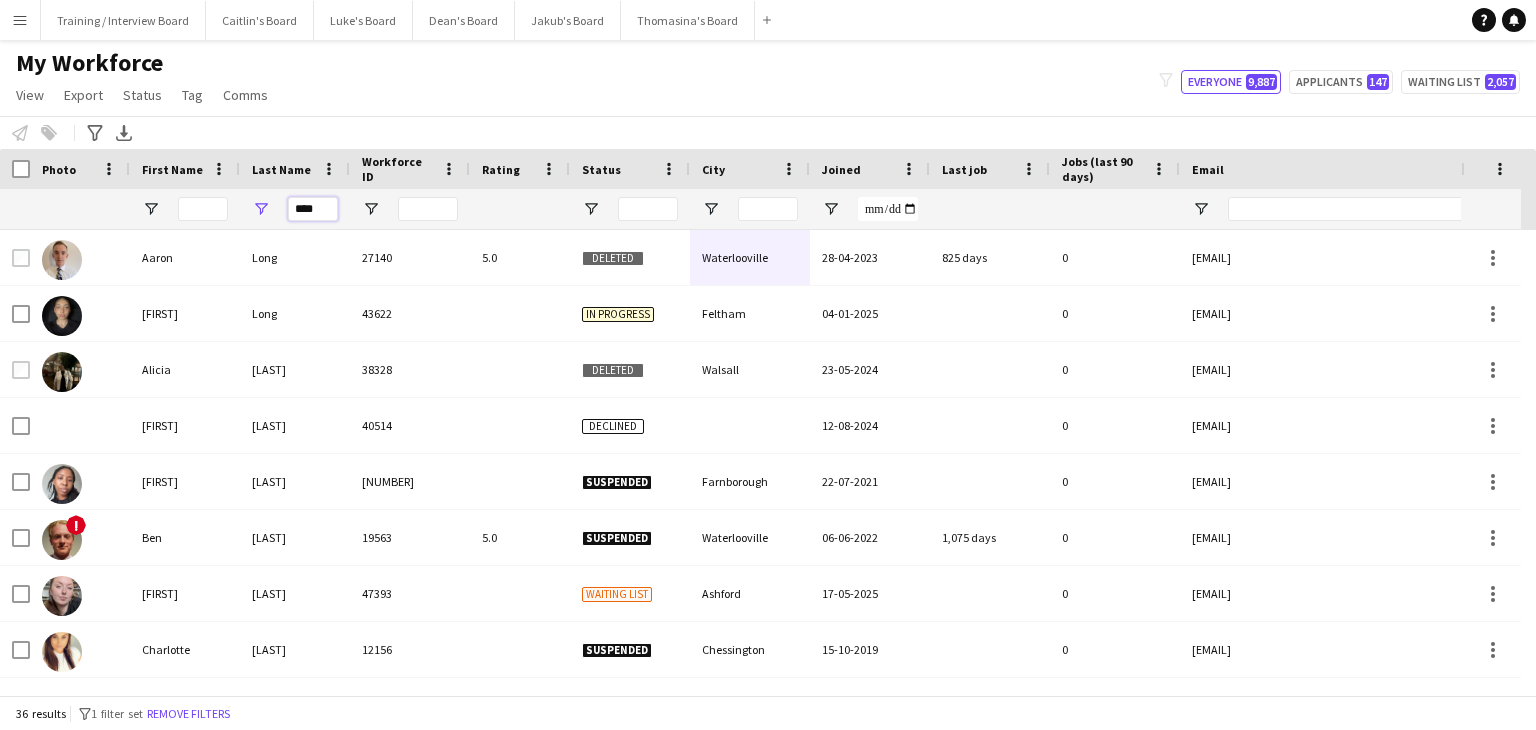 type on "****" 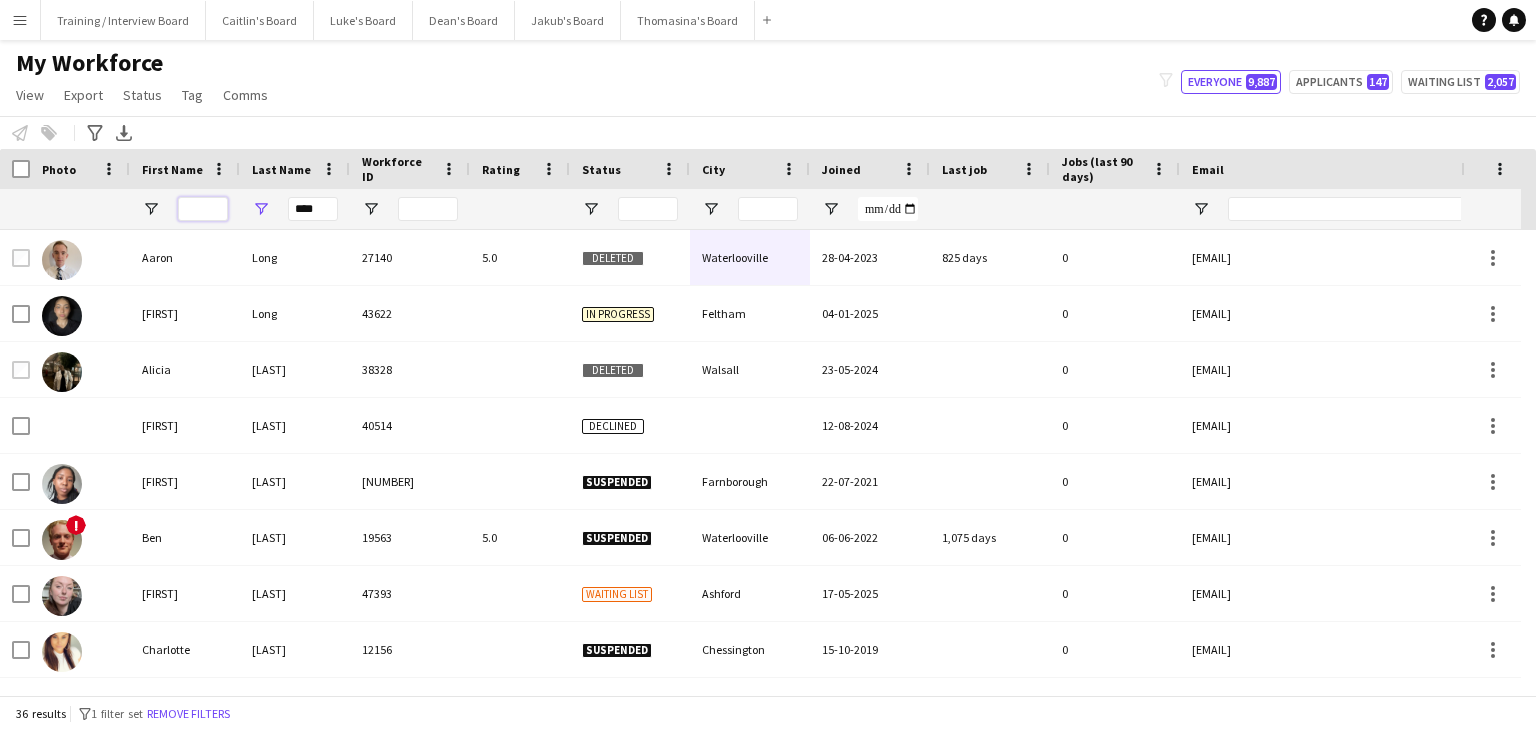 click at bounding box center (203, 209) 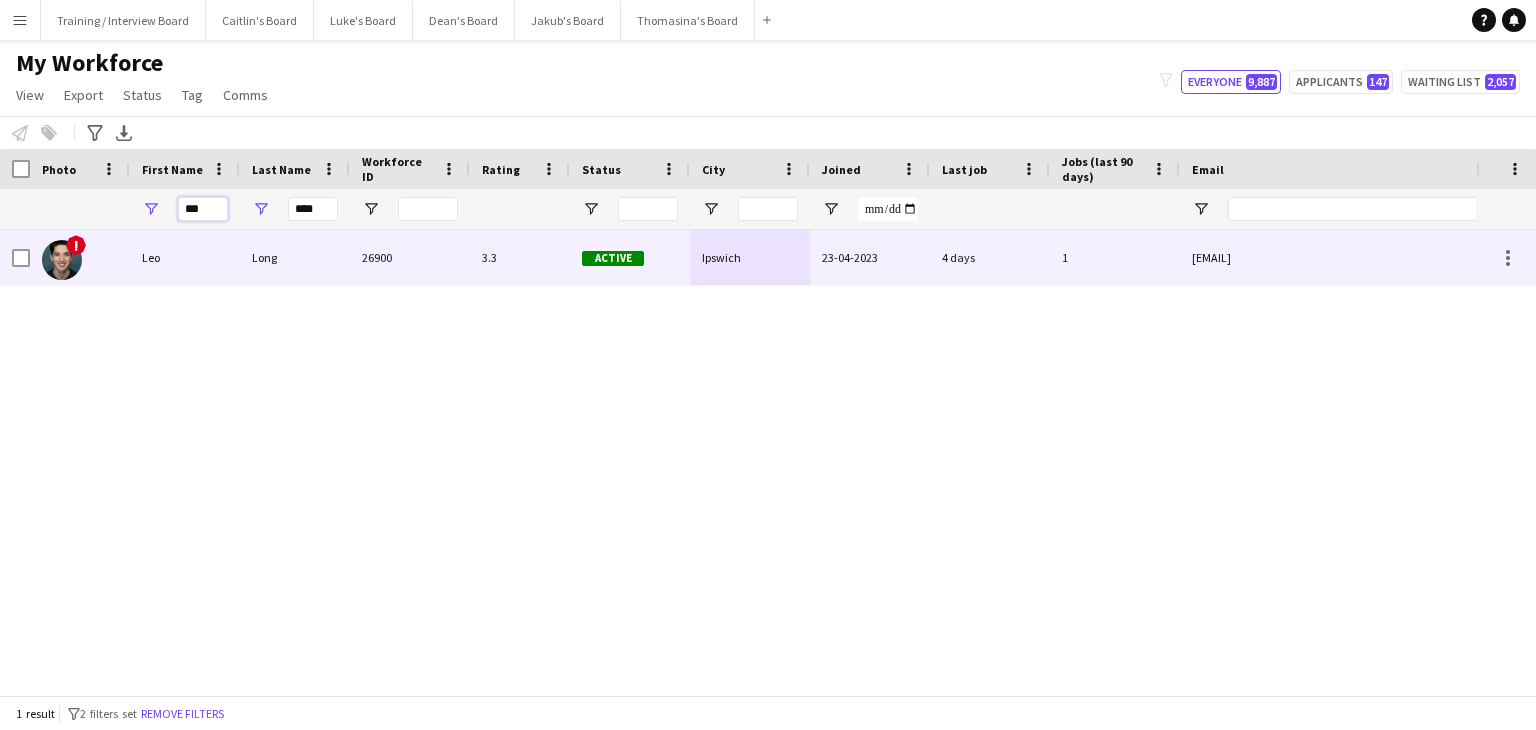 type on "***" 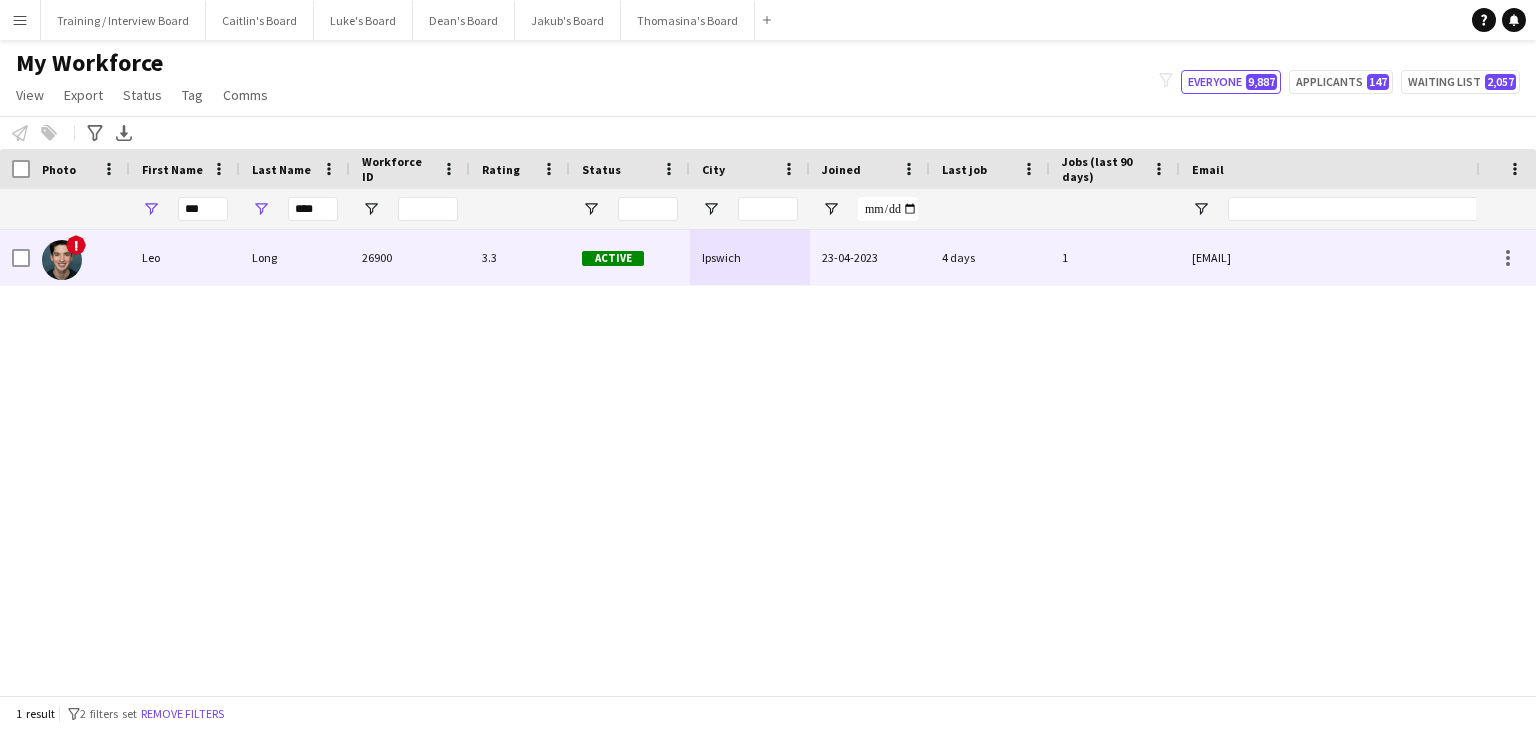 click on "Leo" at bounding box center (185, 257) 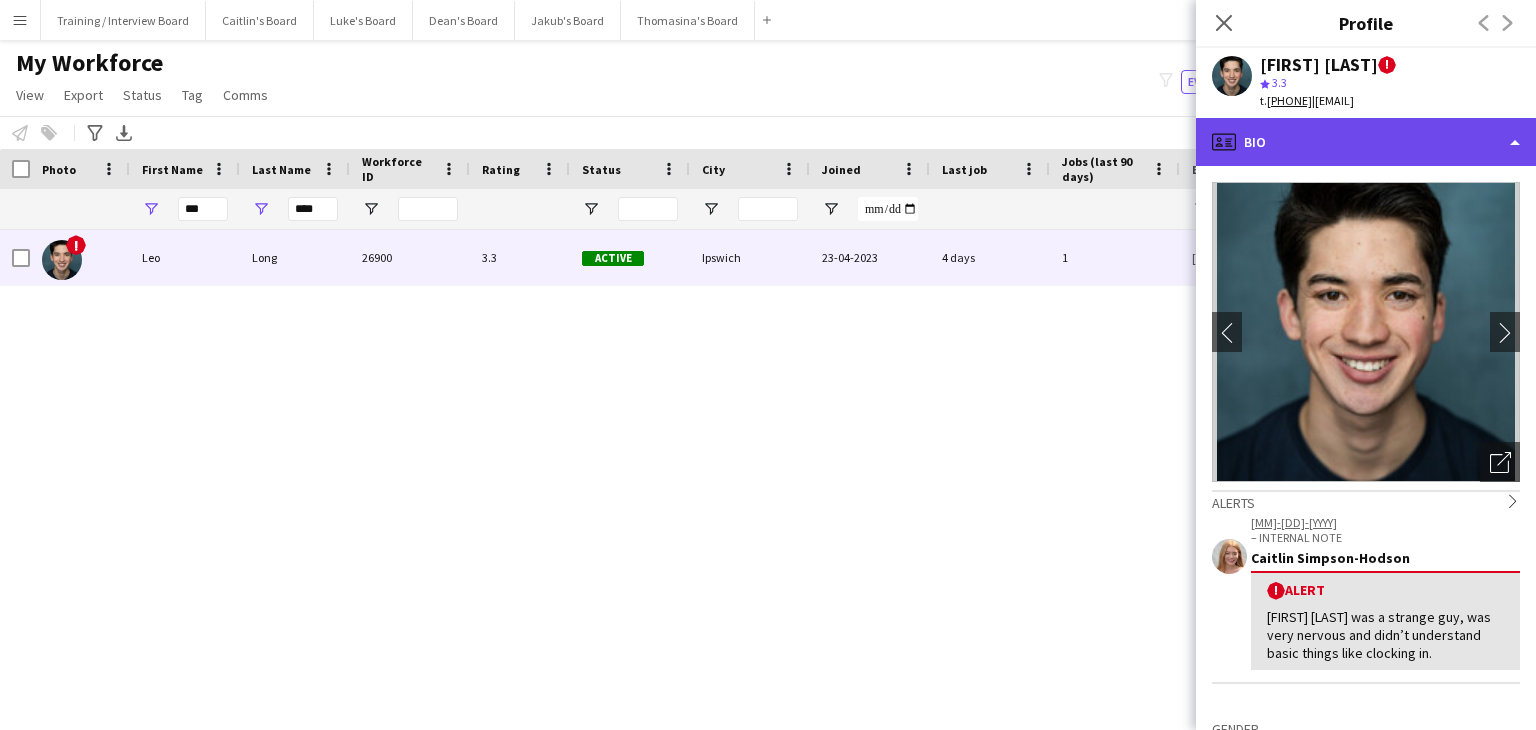 click on "profile
Bio" 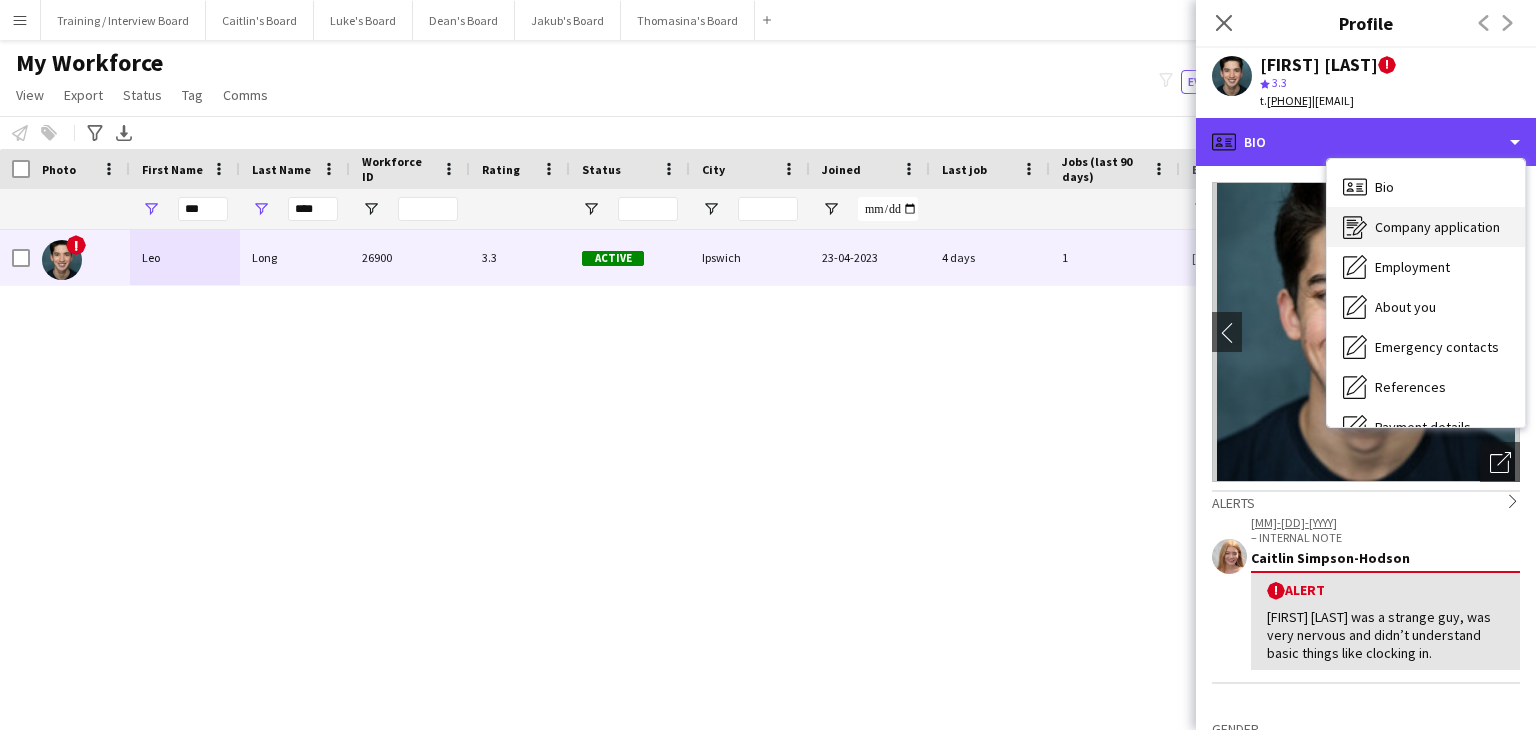 scroll, scrollTop: 100, scrollLeft: 0, axis: vertical 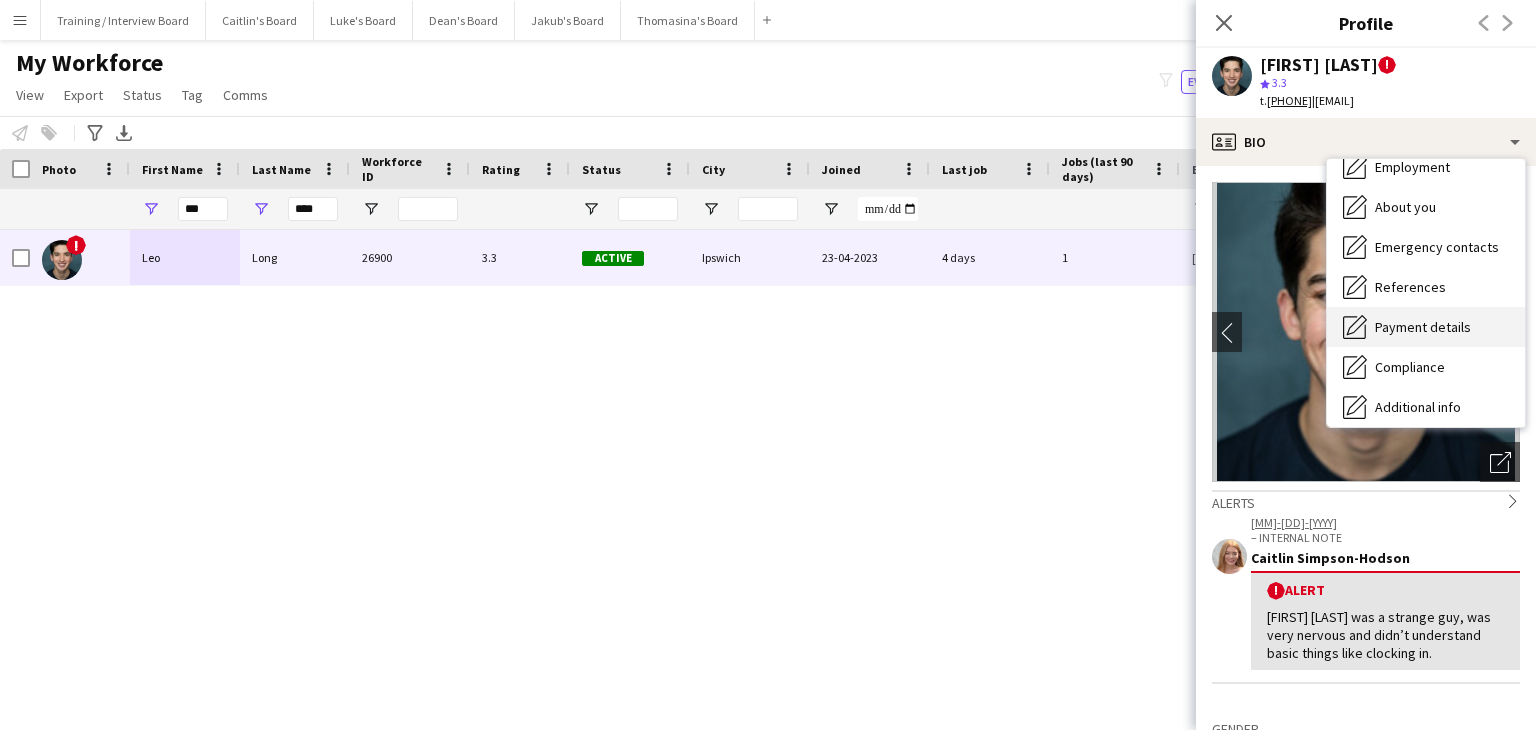 click on "Payment details" at bounding box center [1423, 327] 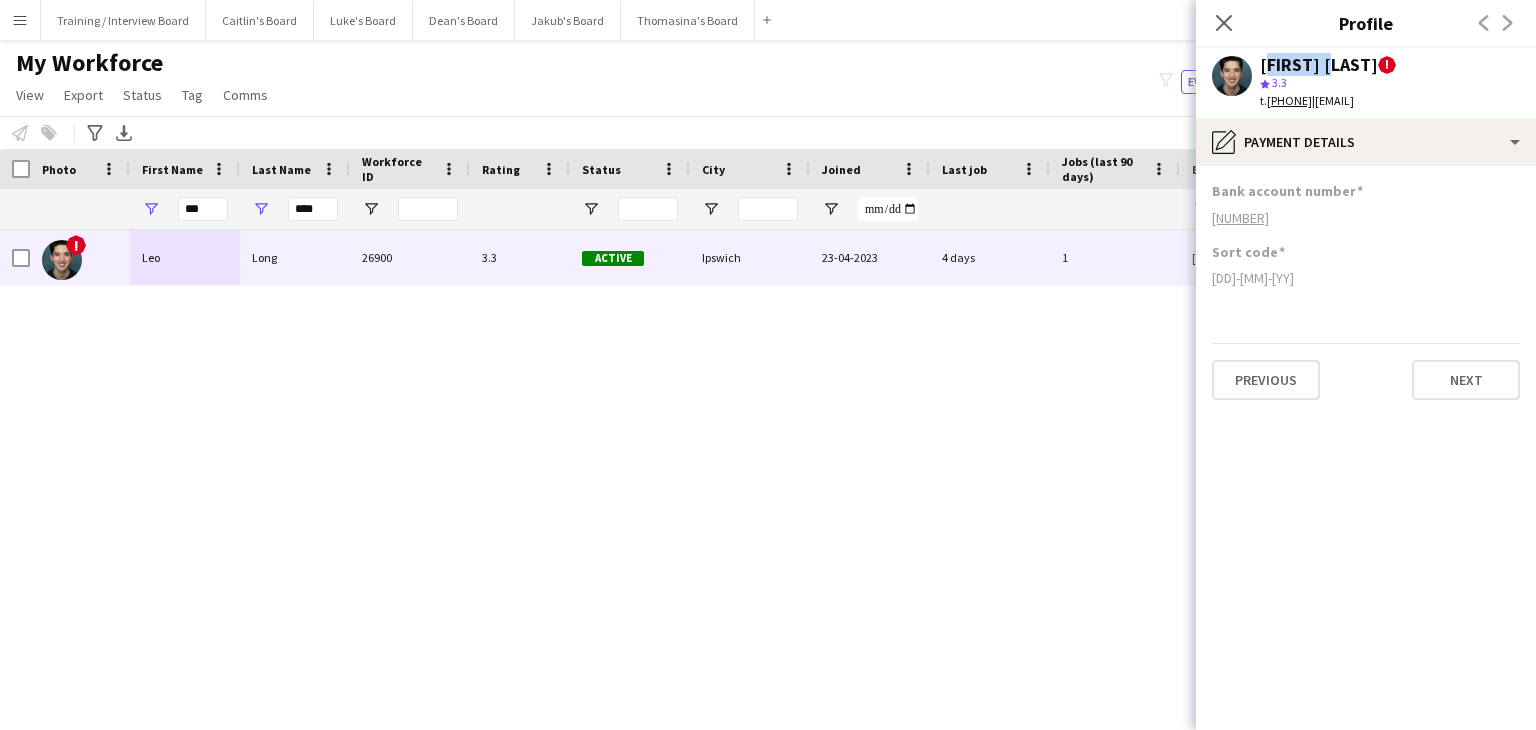 drag, startPoint x: 1340, startPoint y: 64, endPoint x: 1263, endPoint y: 68, distance: 77.10383 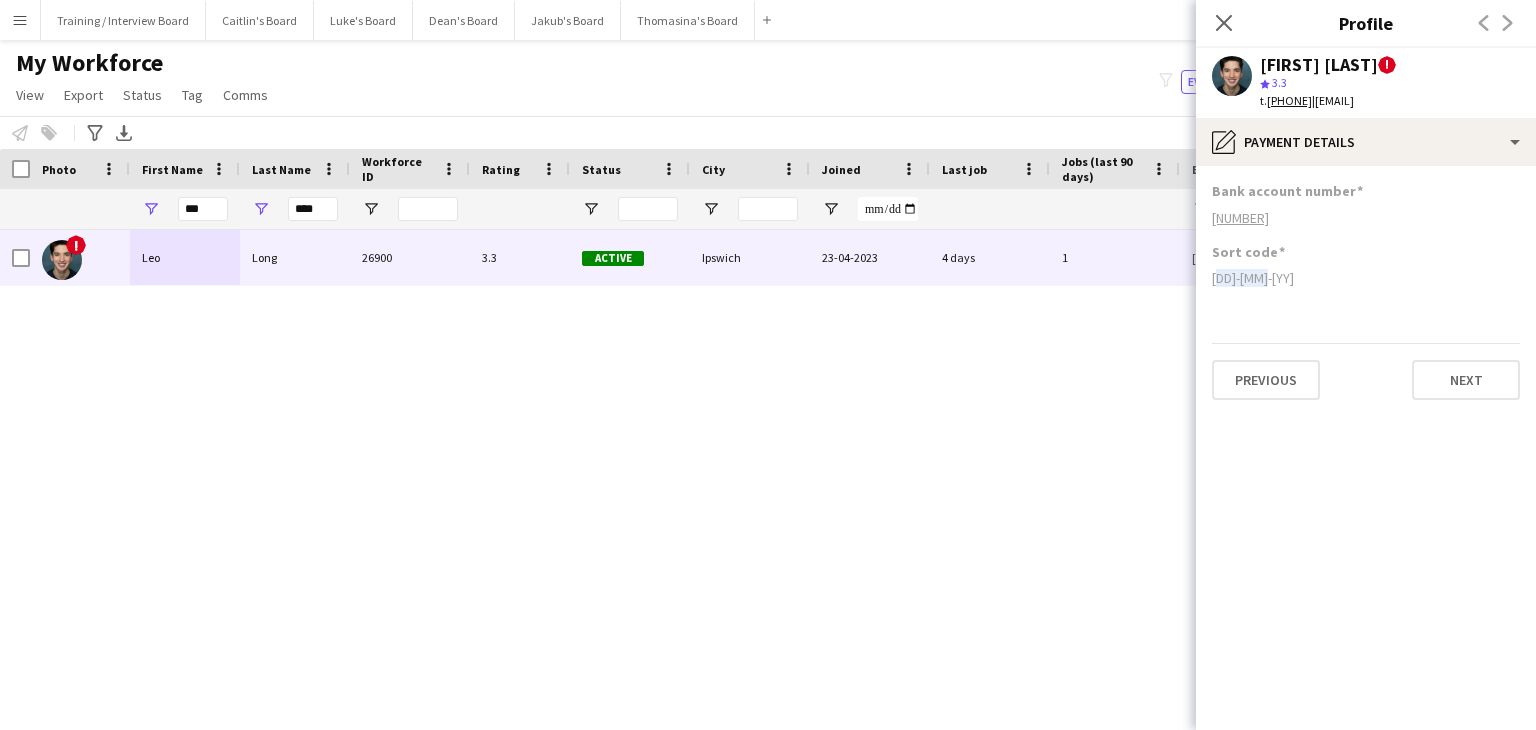 drag, startPoint x: 1264, startPoint y: 279, endPoint x: 1210, endPoint y: 281, distance: 54.037025 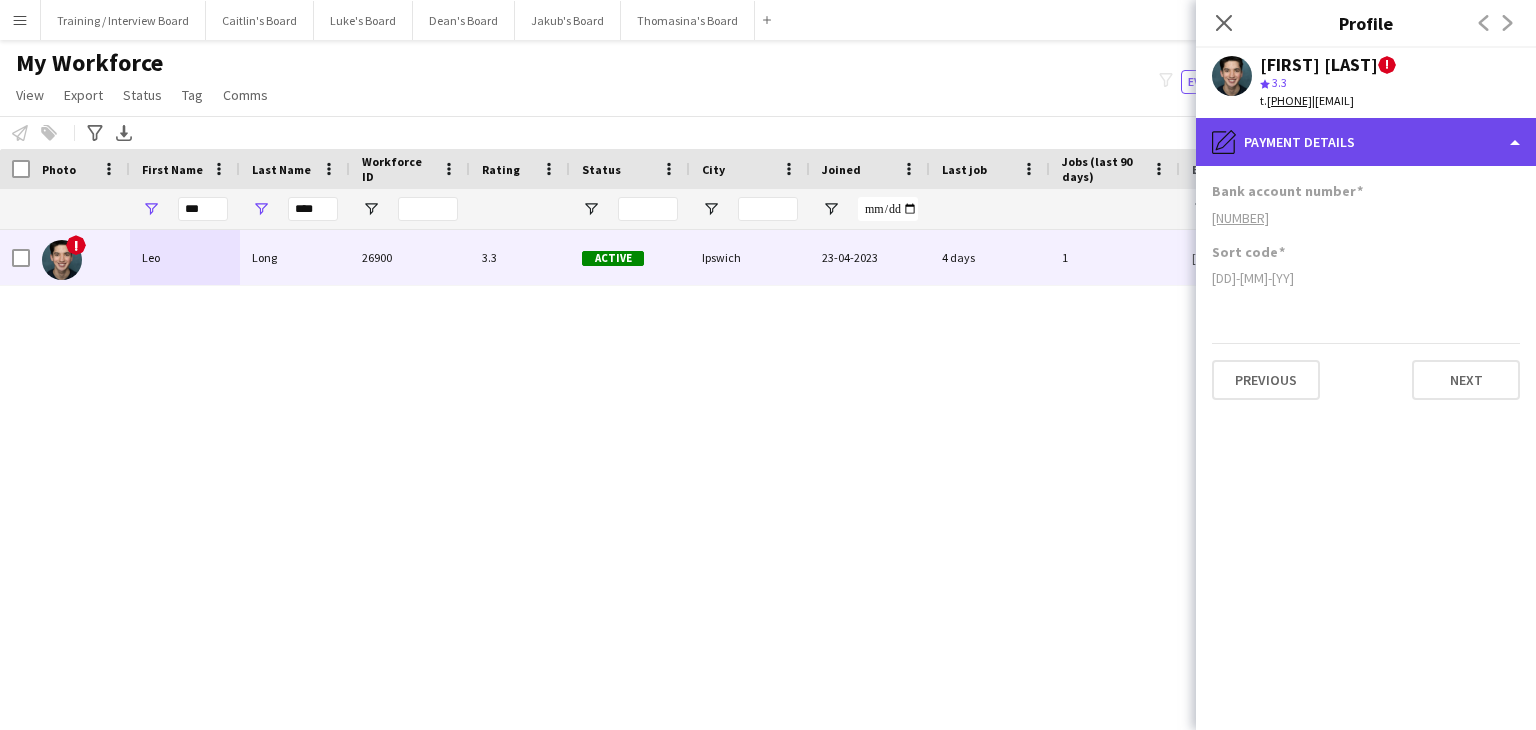 click on "pencil4
Payment details" 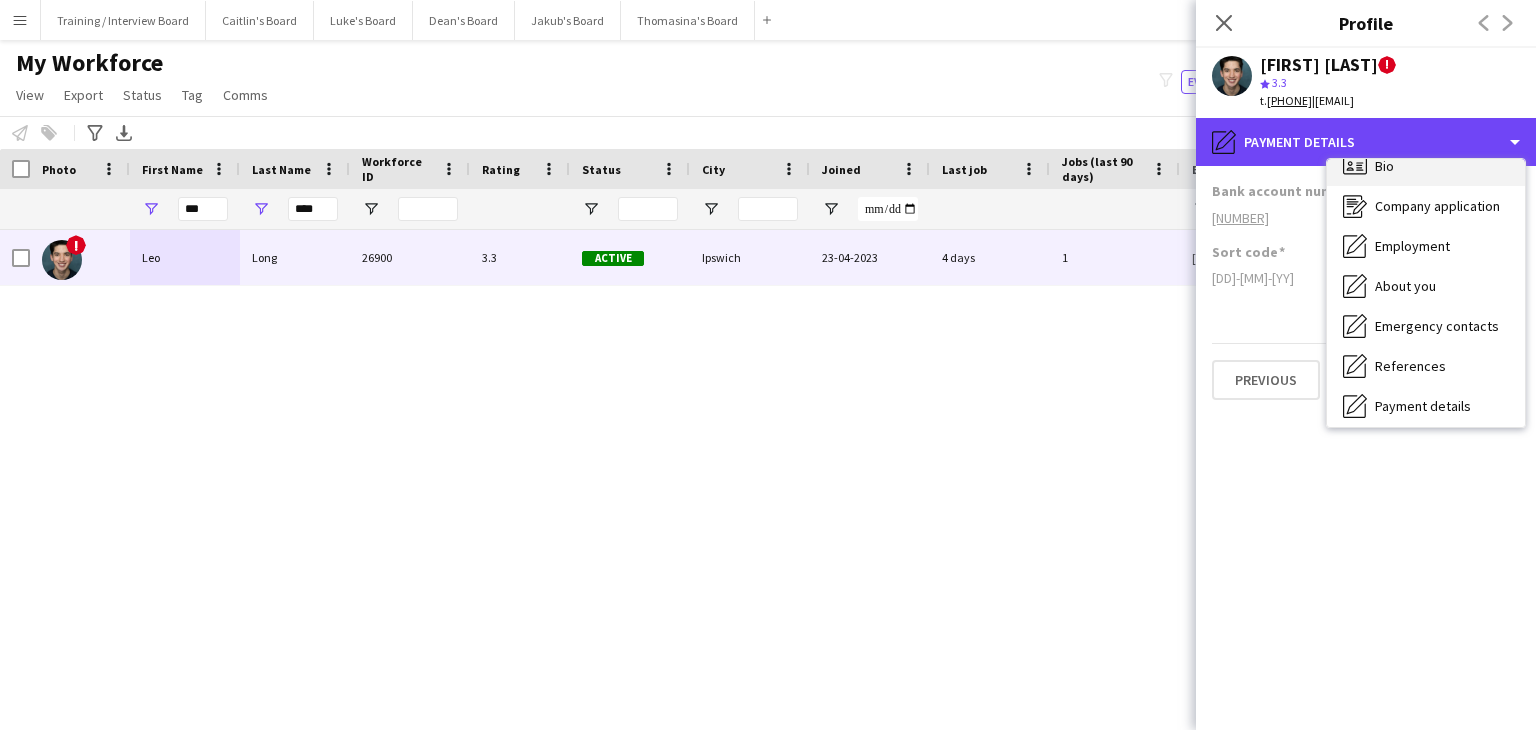 scroll, scrollTop: 0, scrollLeft: 0, axis: both 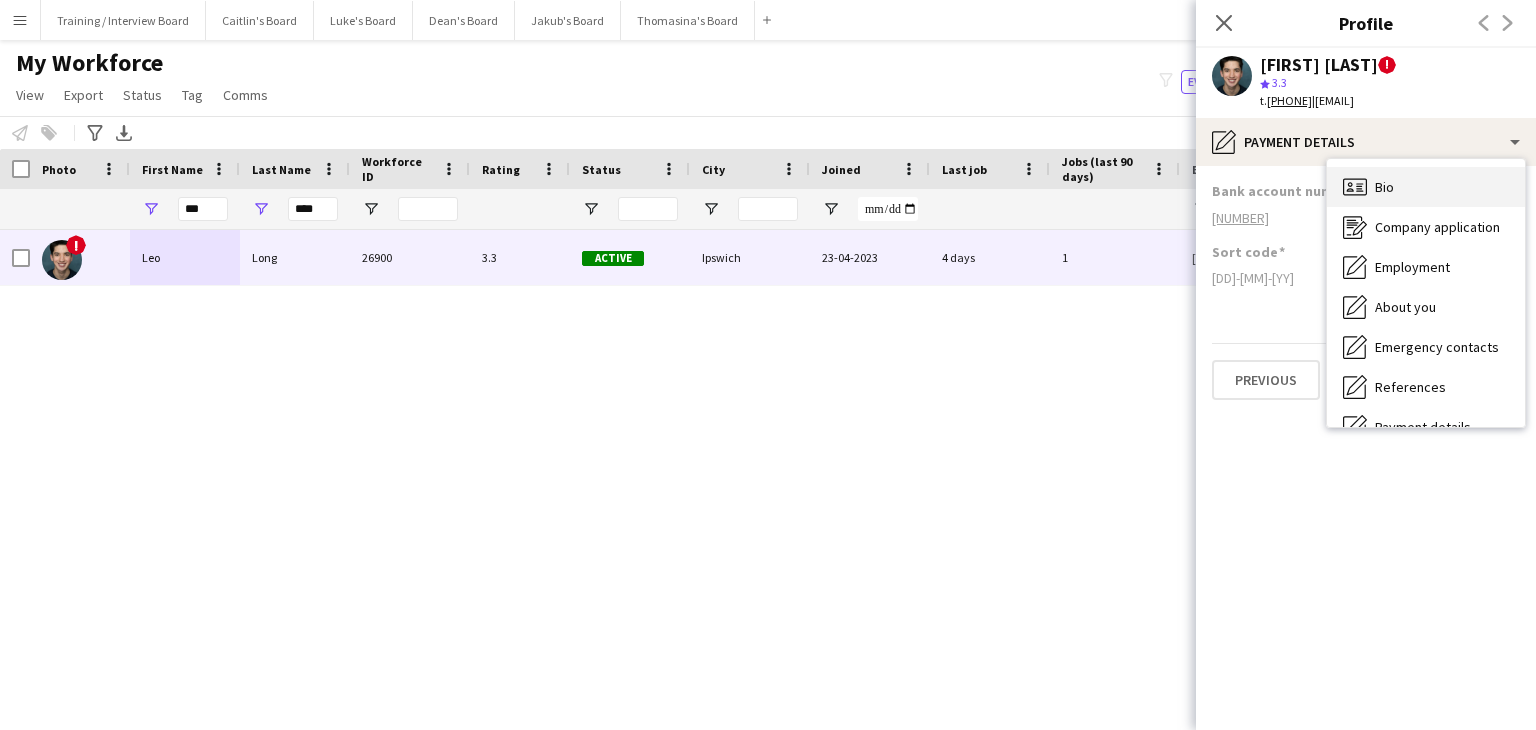 click on "Bio
Bio" at bounding box center (1426, 187) 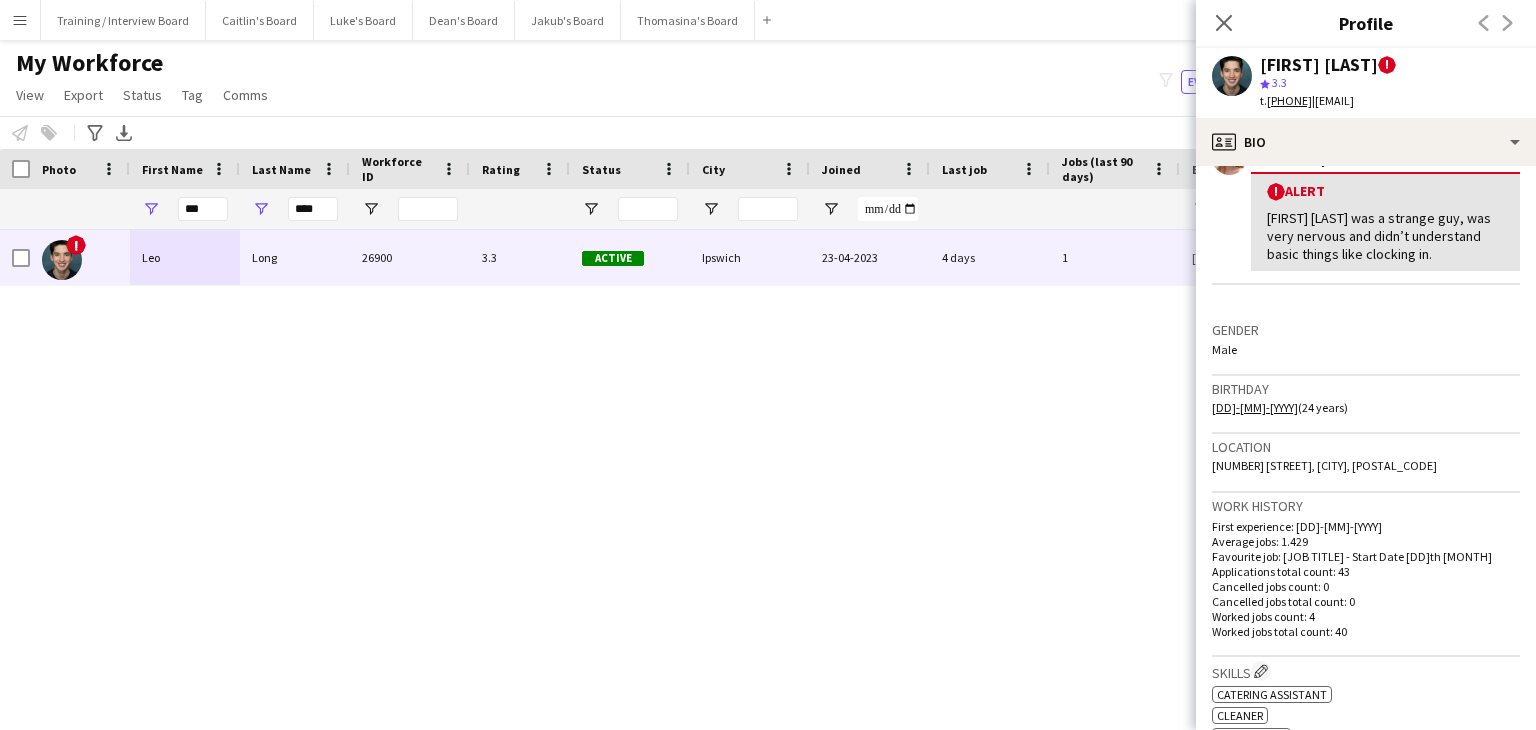 scroll, scrollTop: 400, scrollLeft: 0, axis: vertical 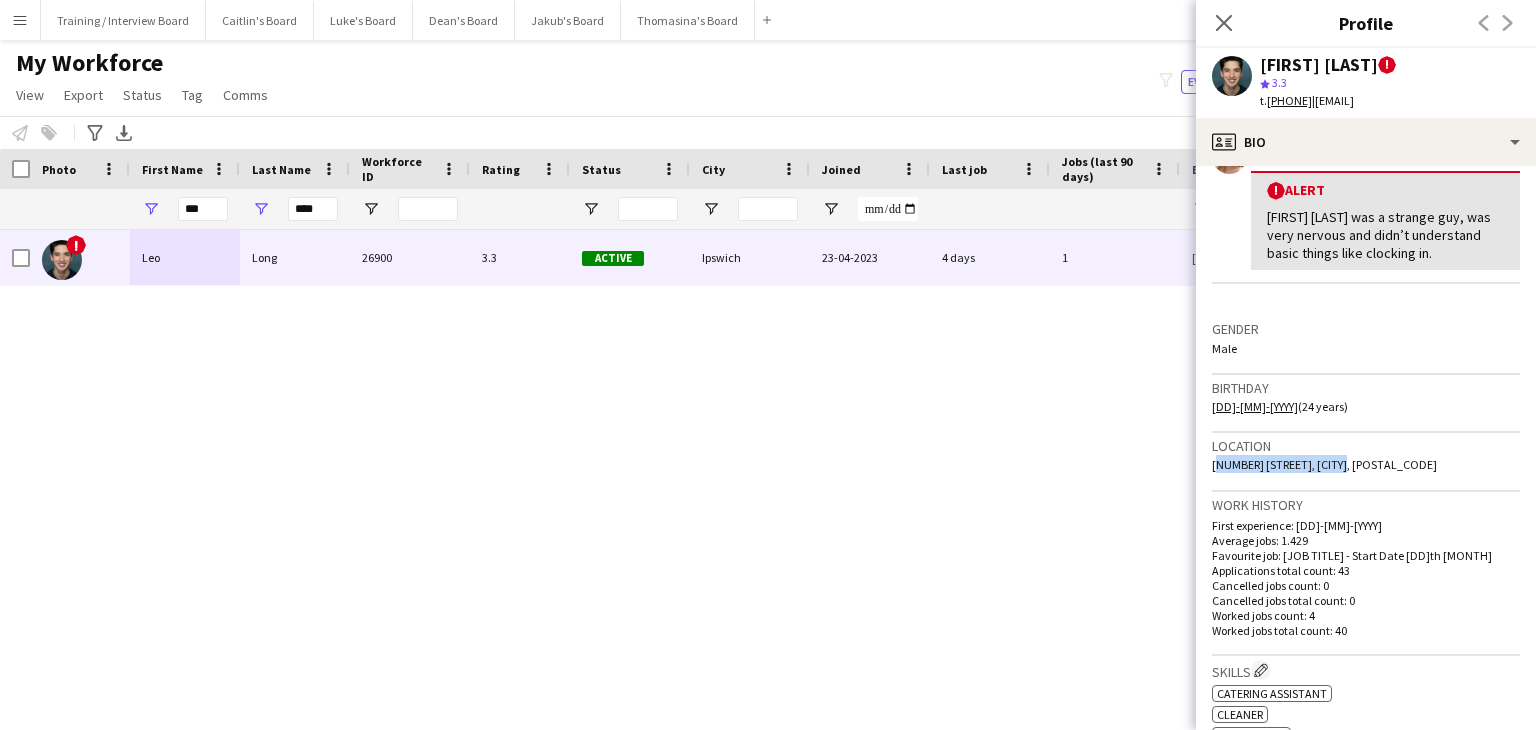 drag, startPoint x: 1332, startPoint y: 464, endPoint x: 1214, endPoint y: 464, distance: 118 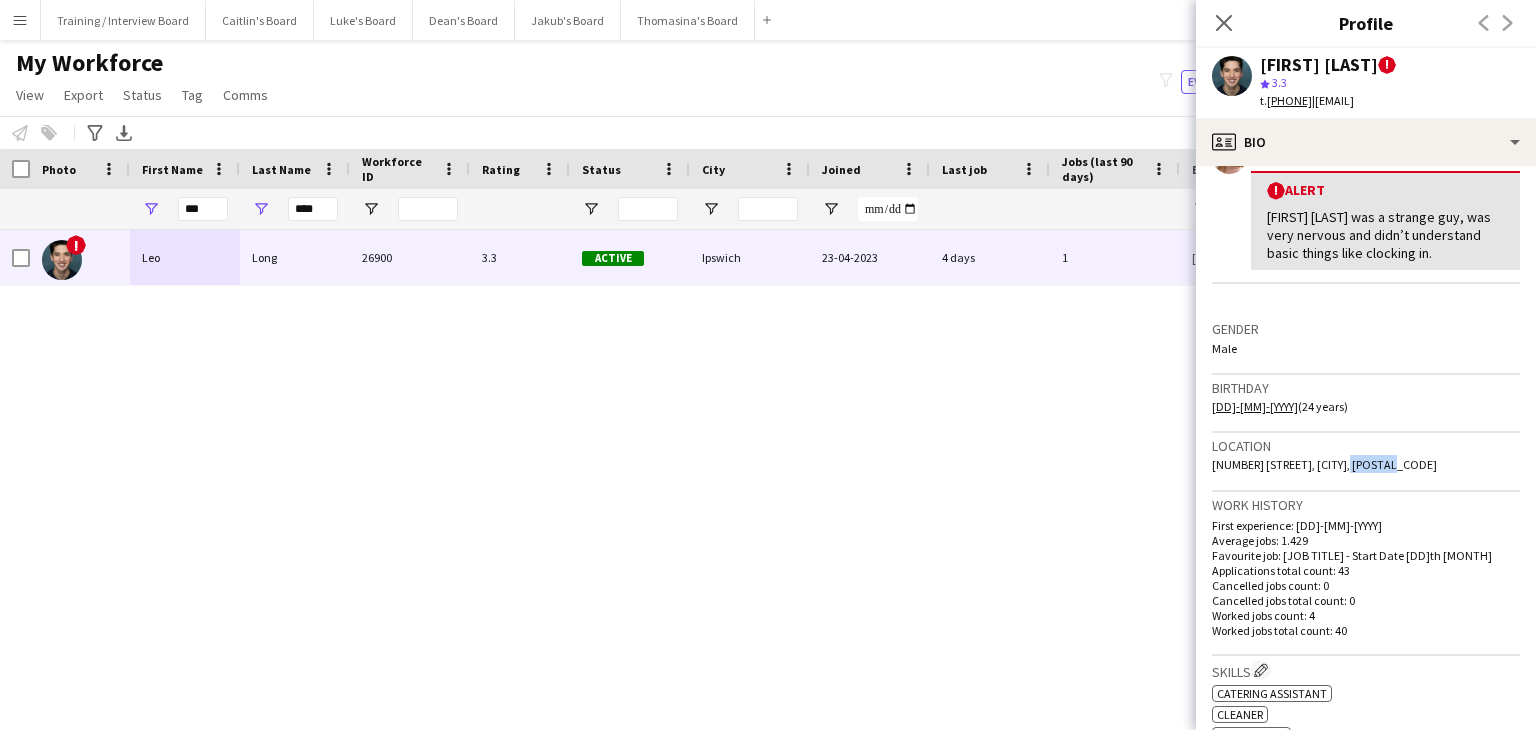 drag, startPoint x: 1375, startPoint y: 461, endPoint x: 1334, endPoint y: 463, distance: 41.04875 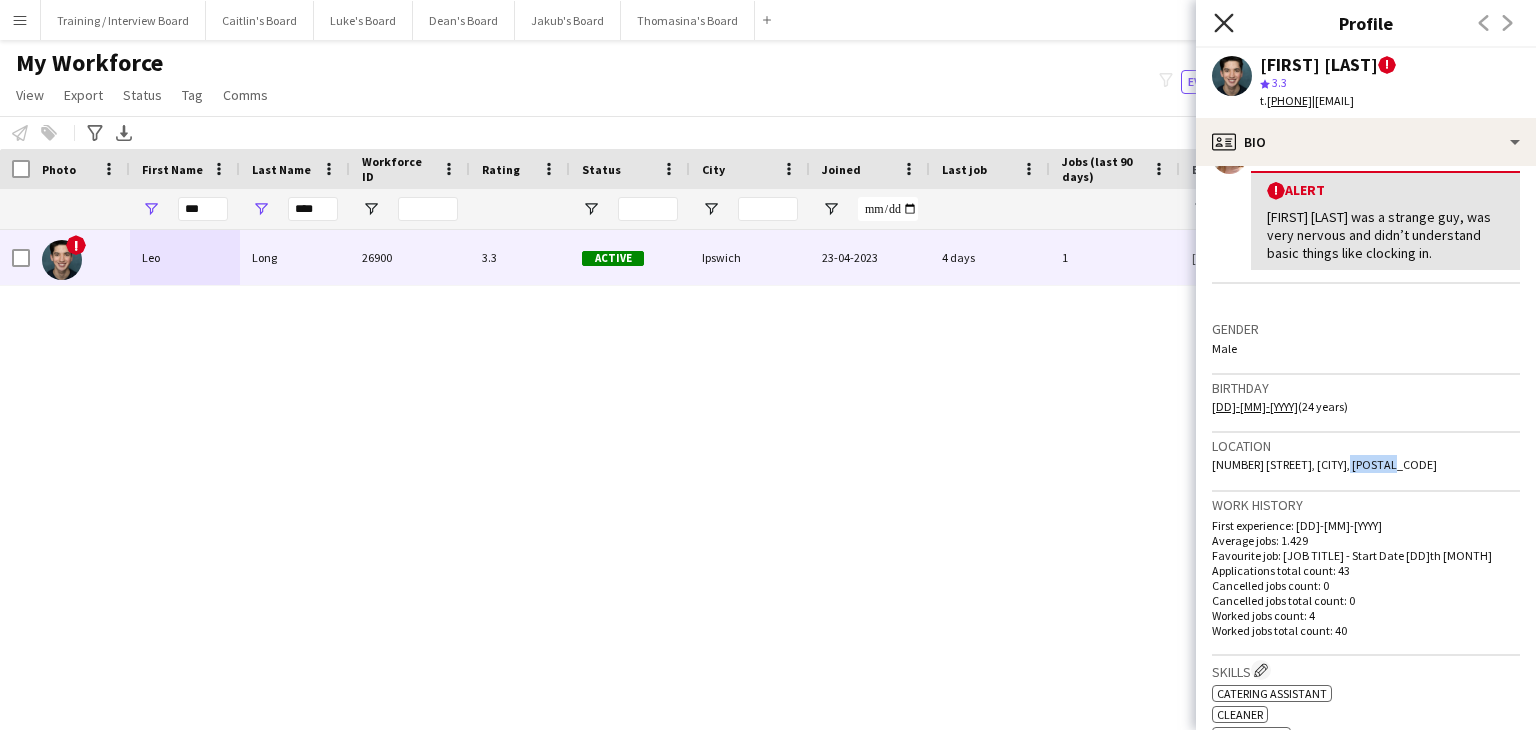 click on "Close pop-in" 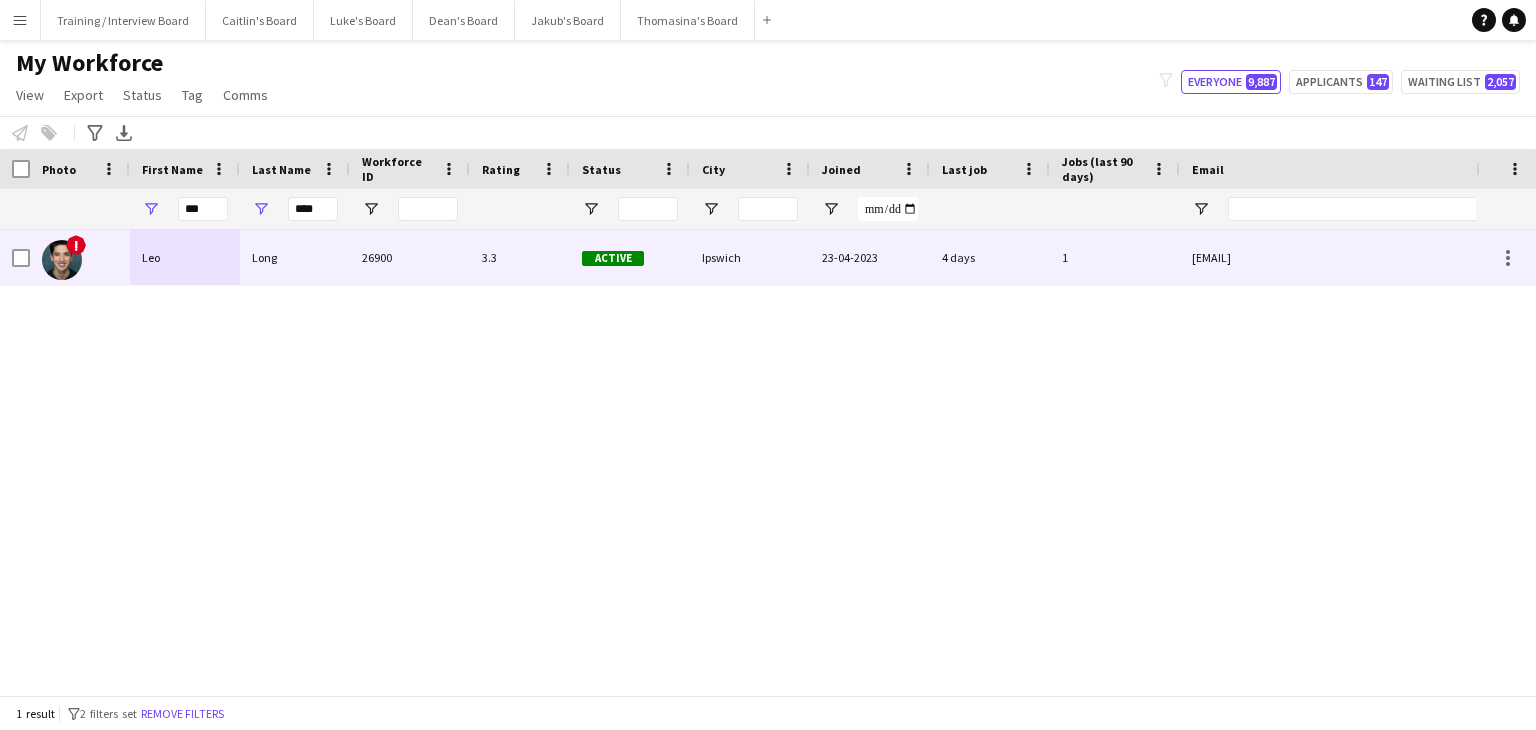 click at bounding box center (62, 260) 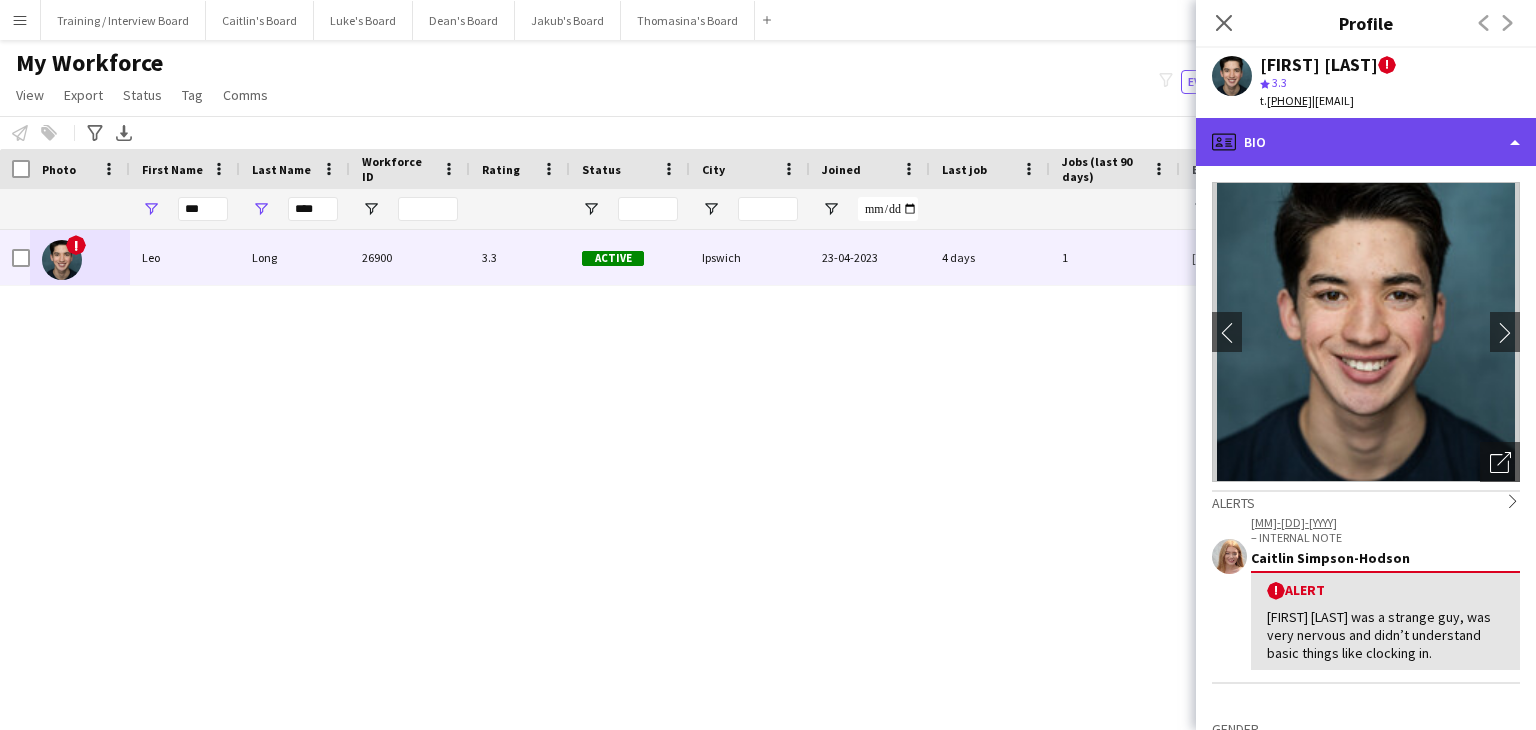 click on "profile
Bio" 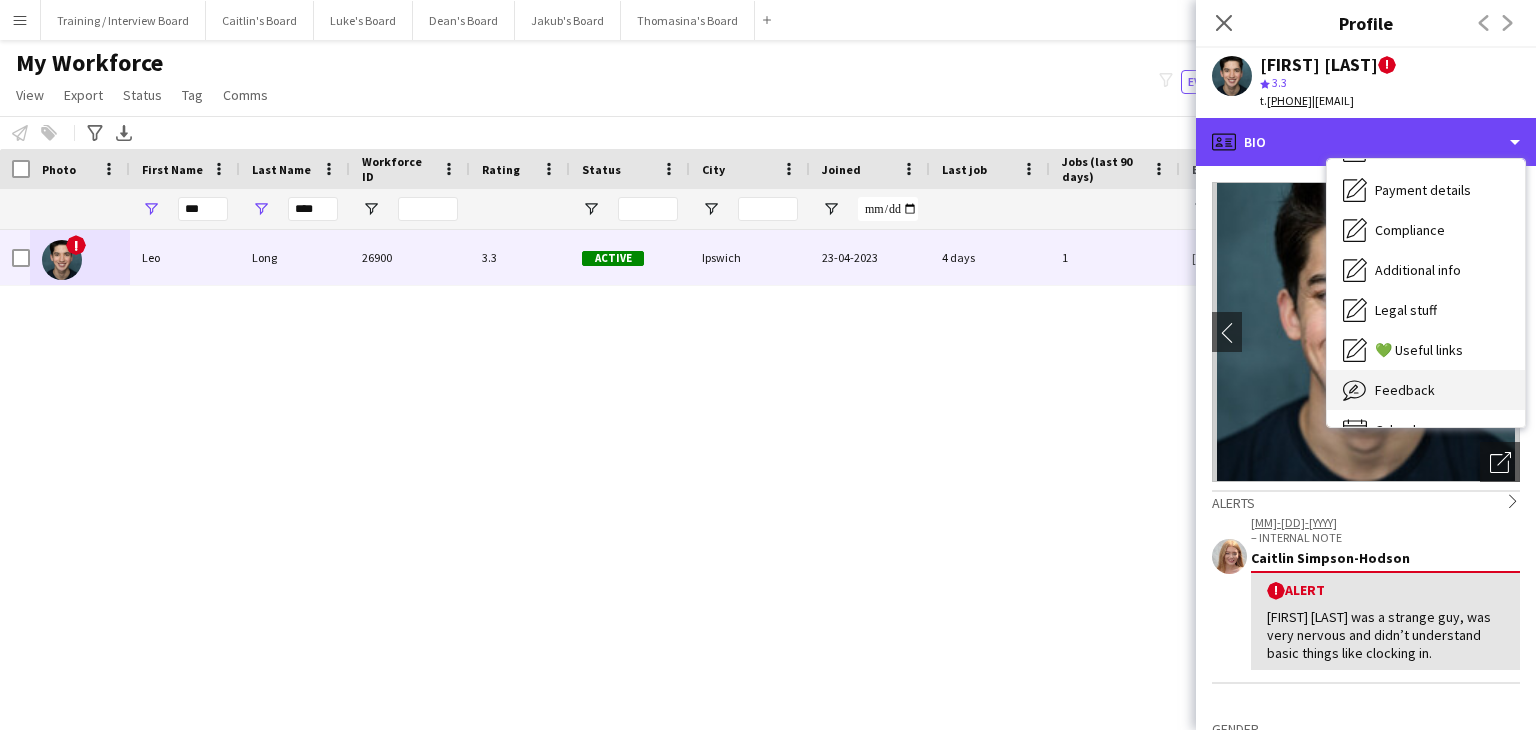 scroll, scrollTop: 268, scrollLeft: 0, axis: vertical 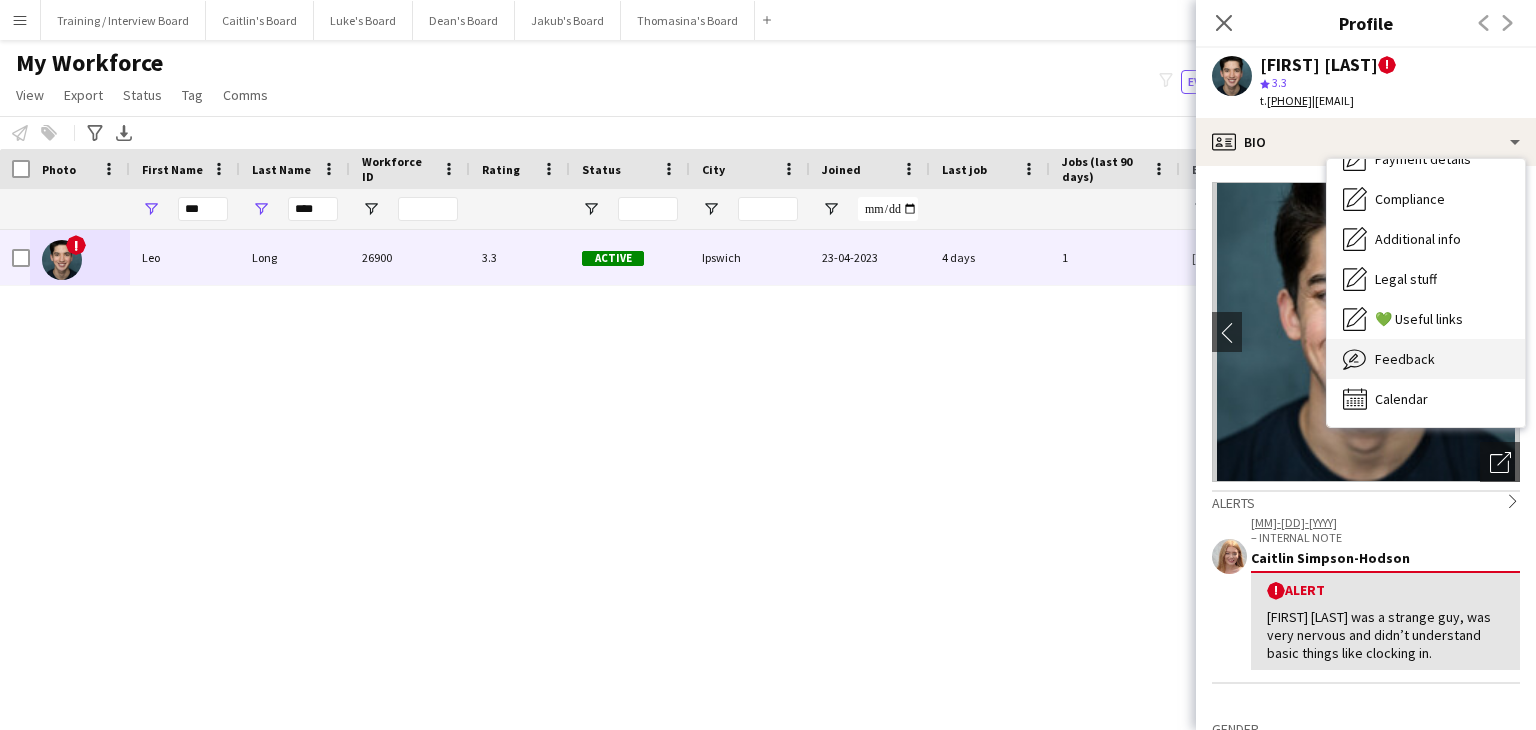 click on "Feedback" at bounding box center (1405, 359) 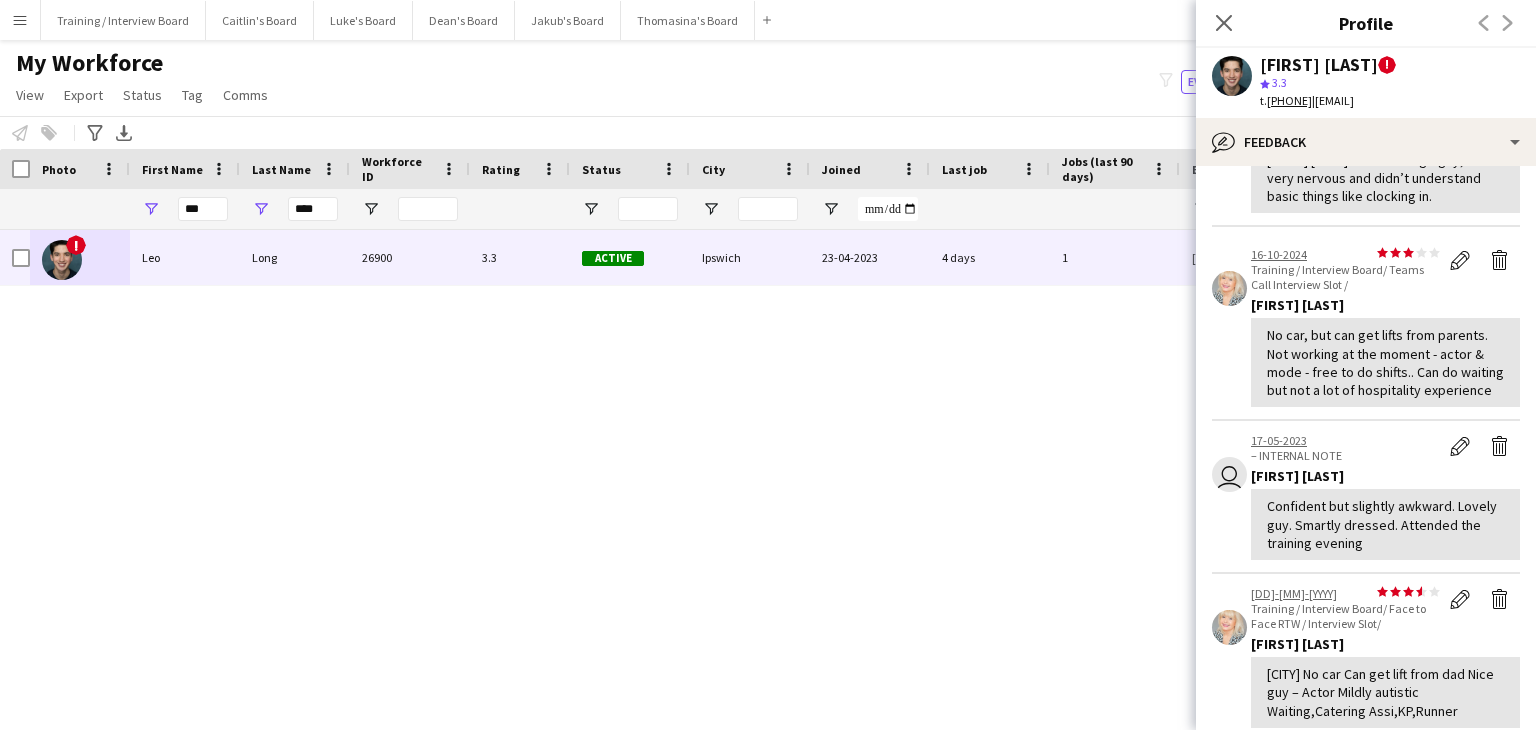 scroll, scrollTop: 0, scrollLeft: 0, axis: both 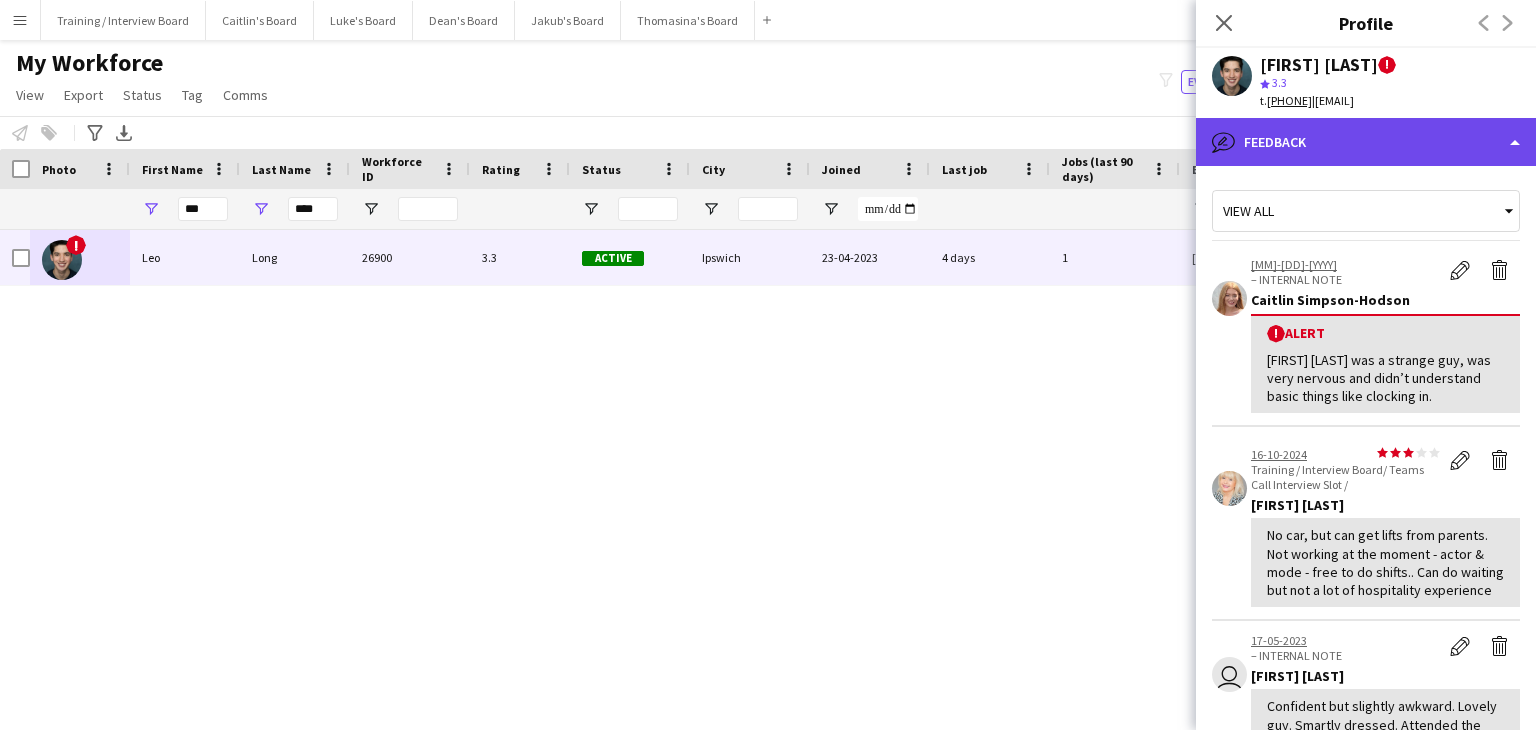 click on "bubble-pencil
Feedback" 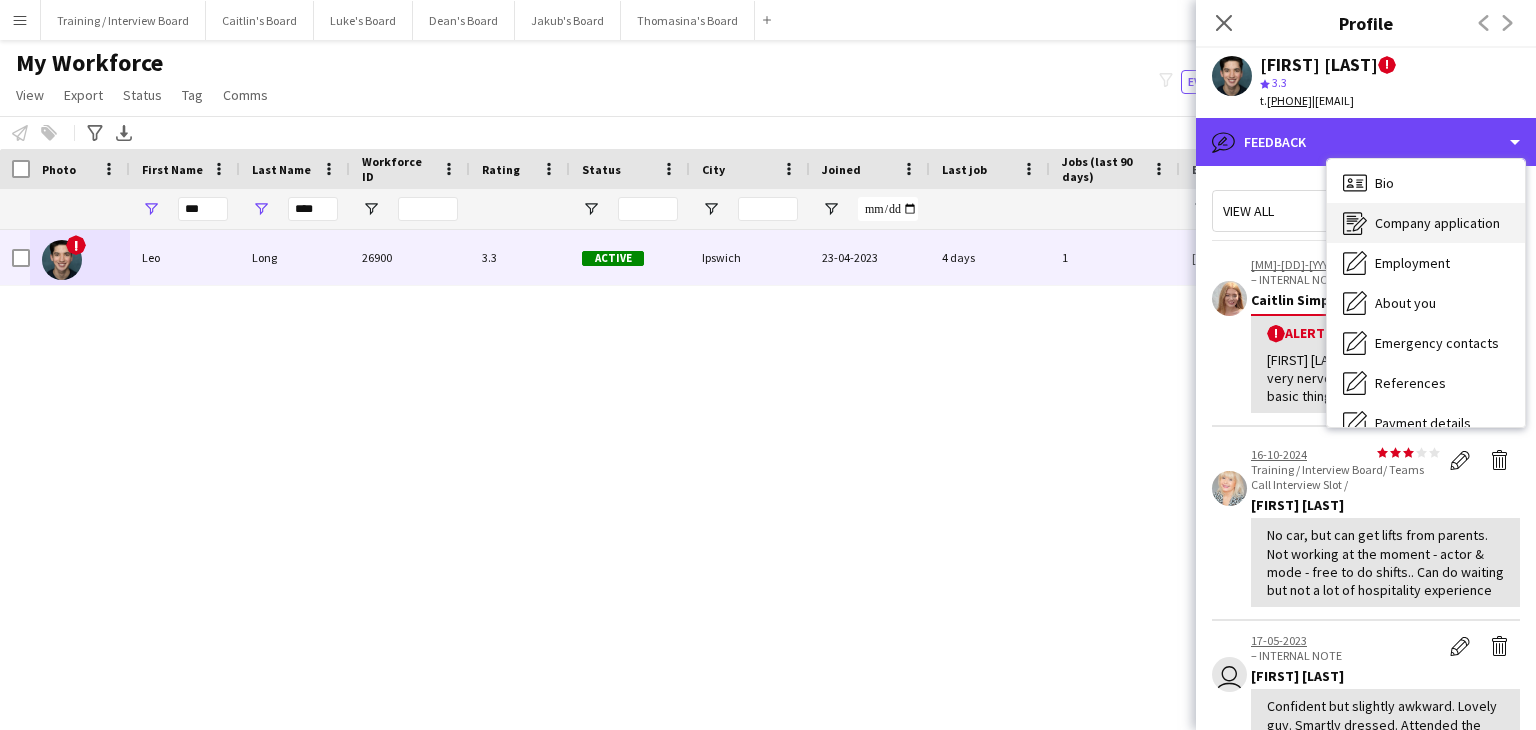 scroll, scrollTop: 0, scrollLeft: 0, axis: both 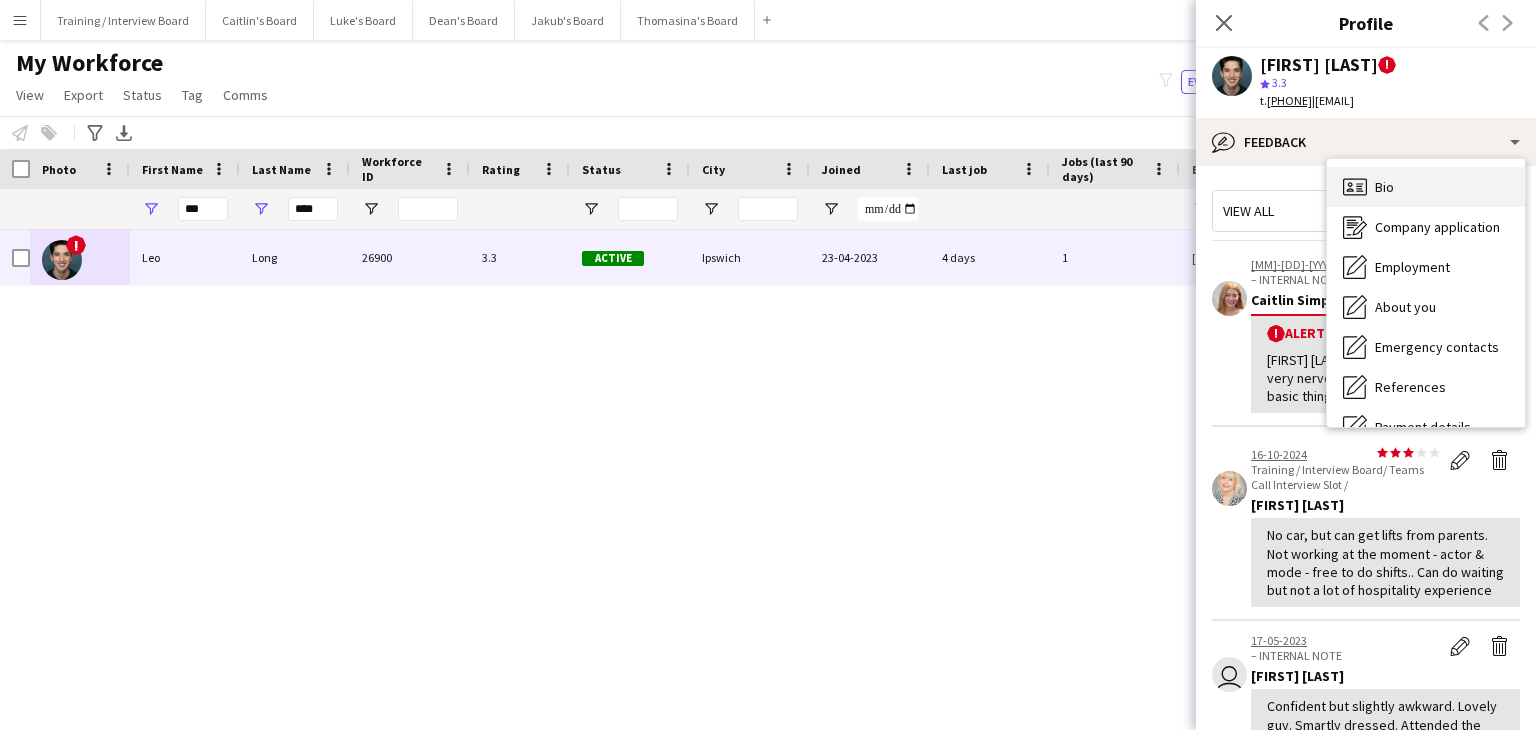 click on "Bio
Bio" at bounding box center [1426, 187] 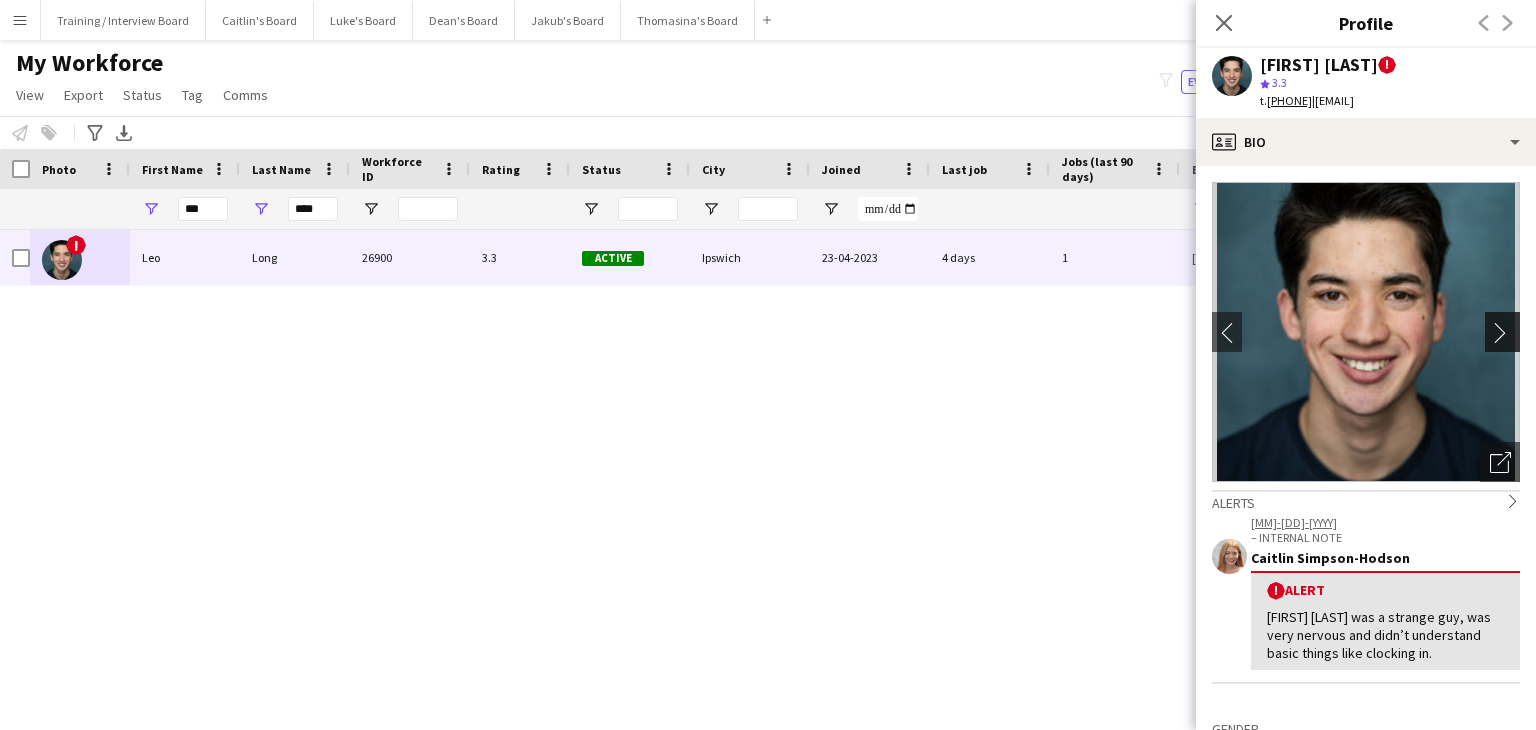 click on "chevron-right" 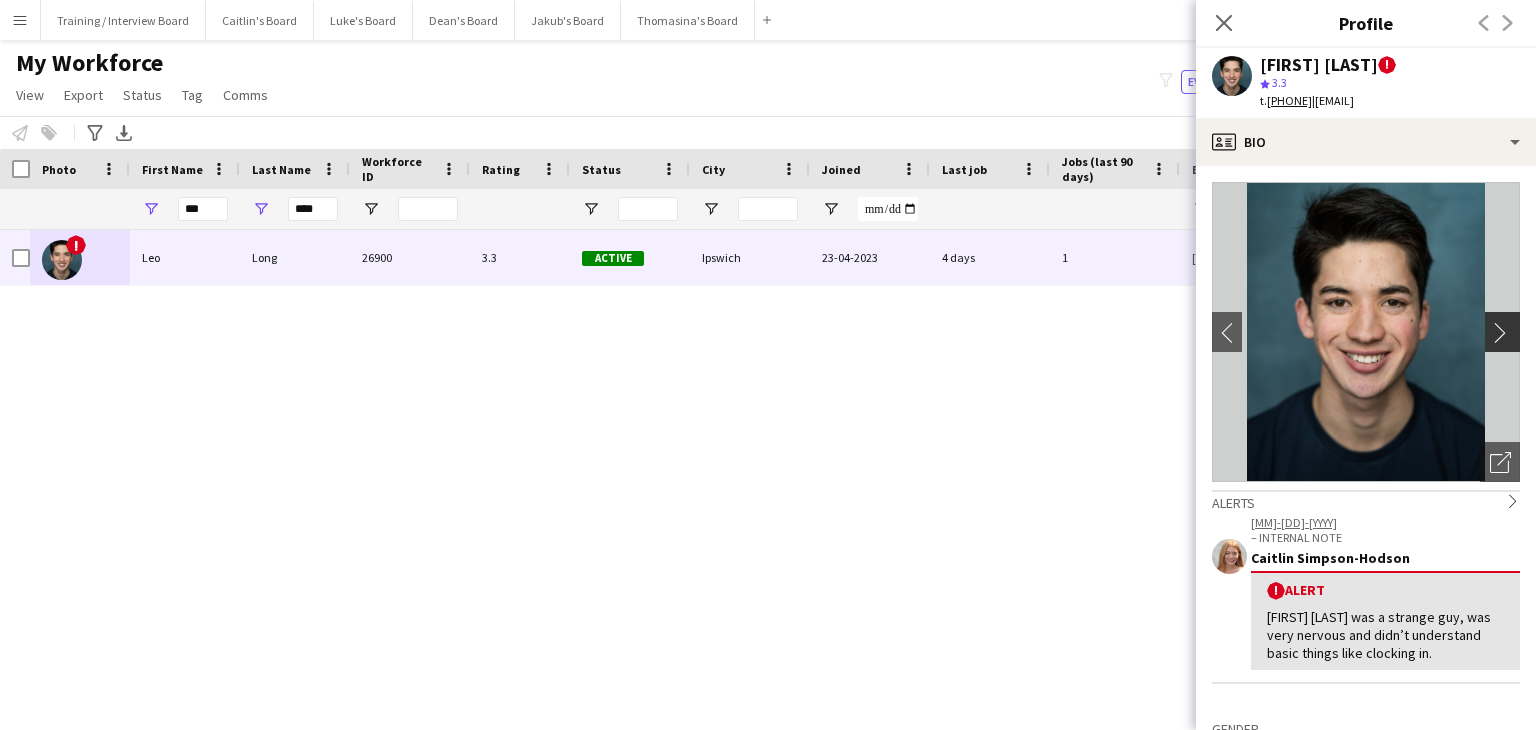 click on "chevron-right" 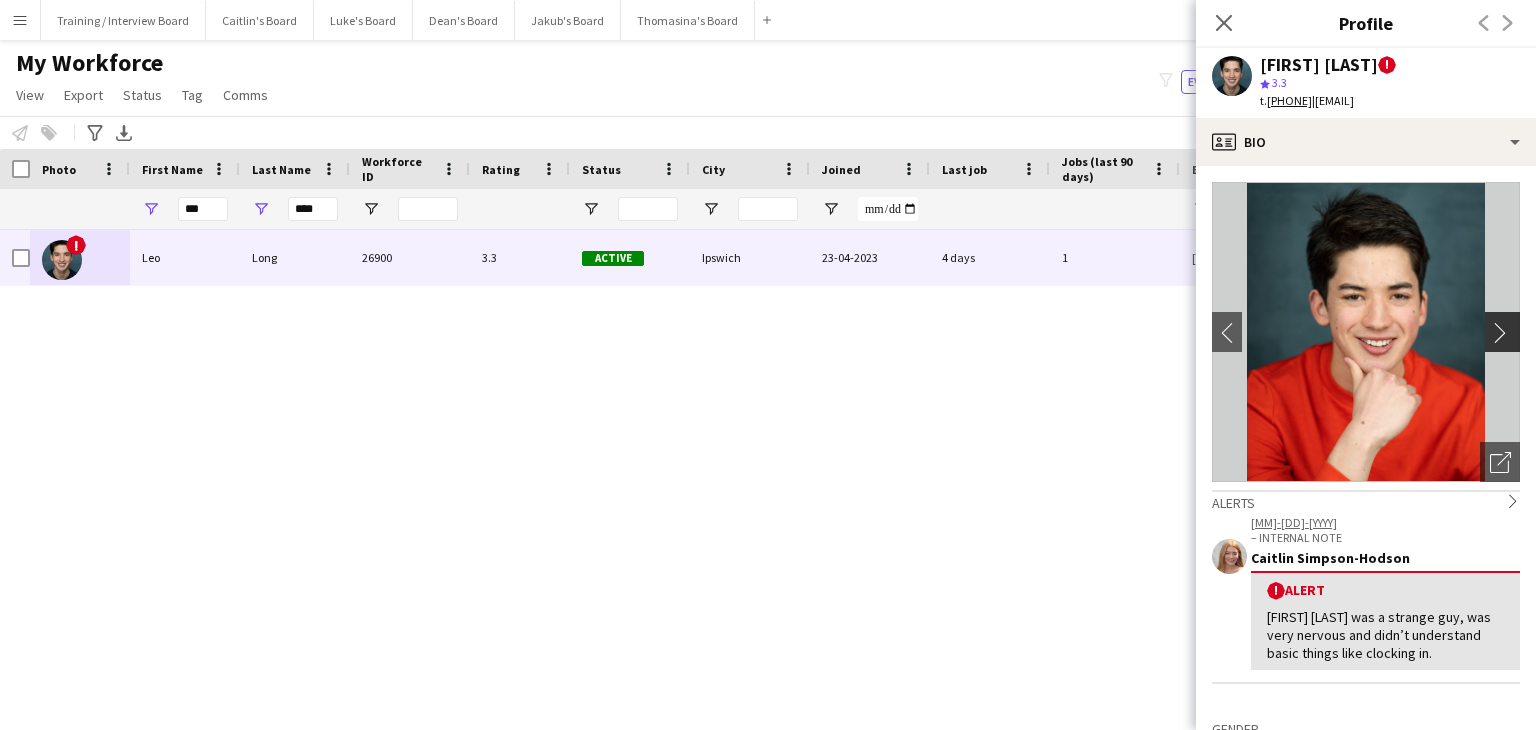 click on "chevron-right" 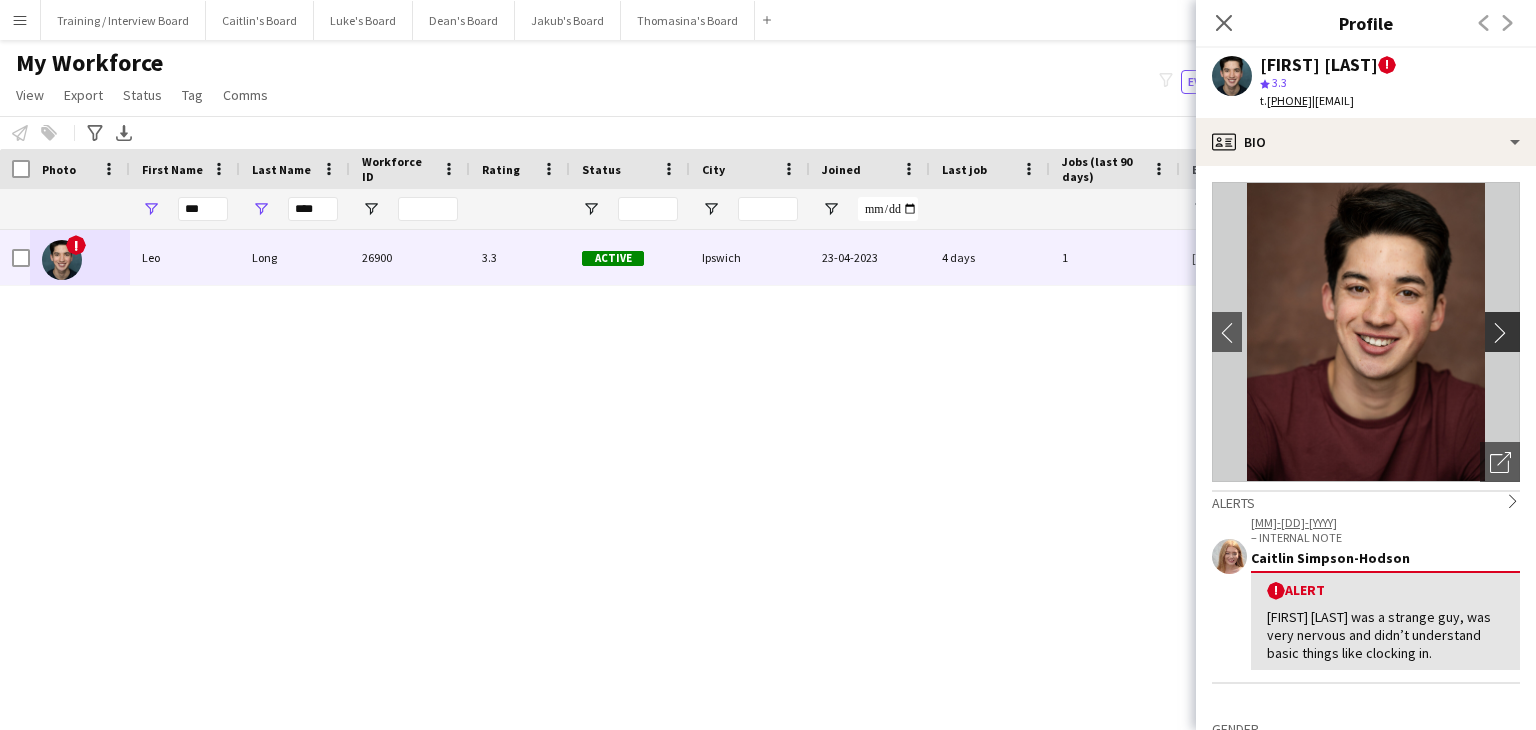 click on "chevron-right" 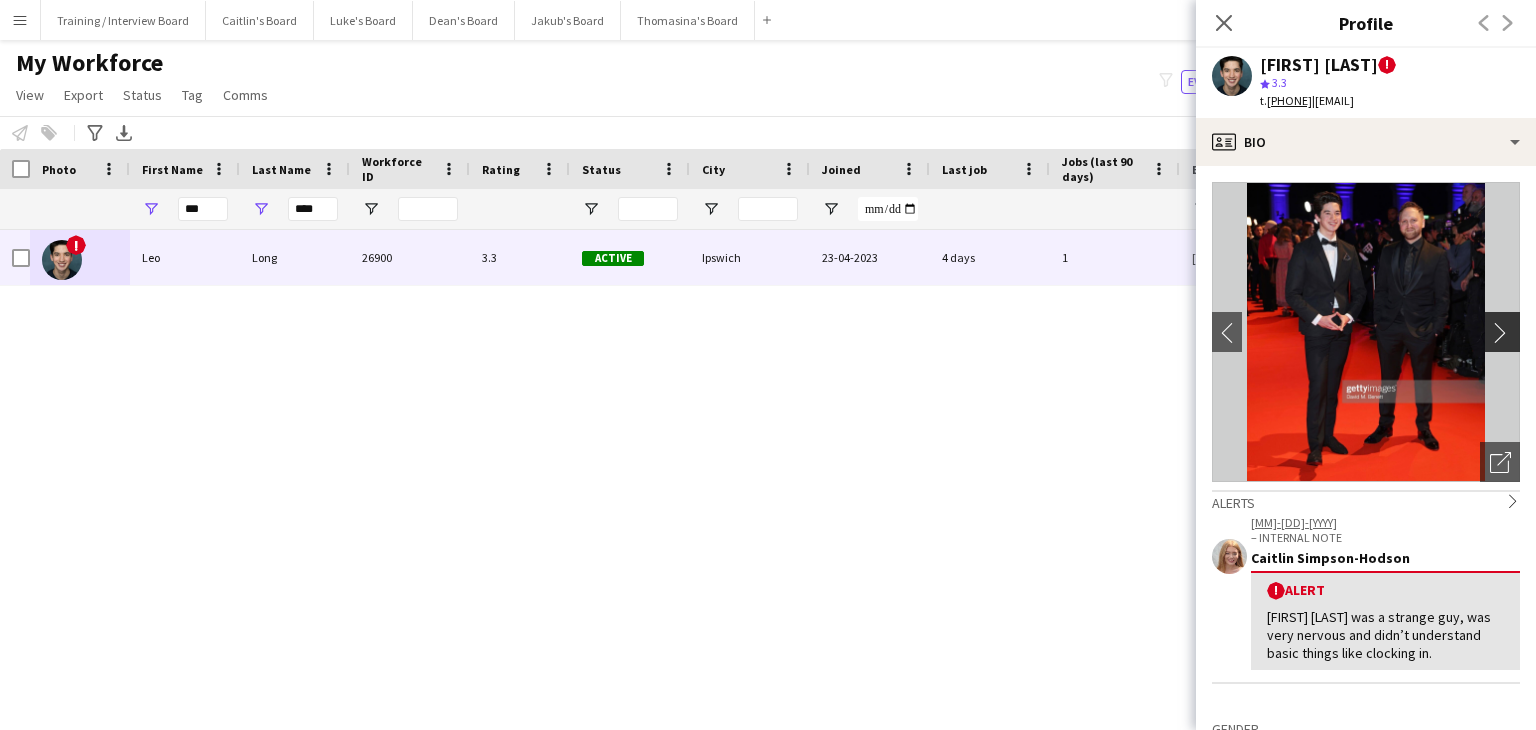 click on "chevron-right" 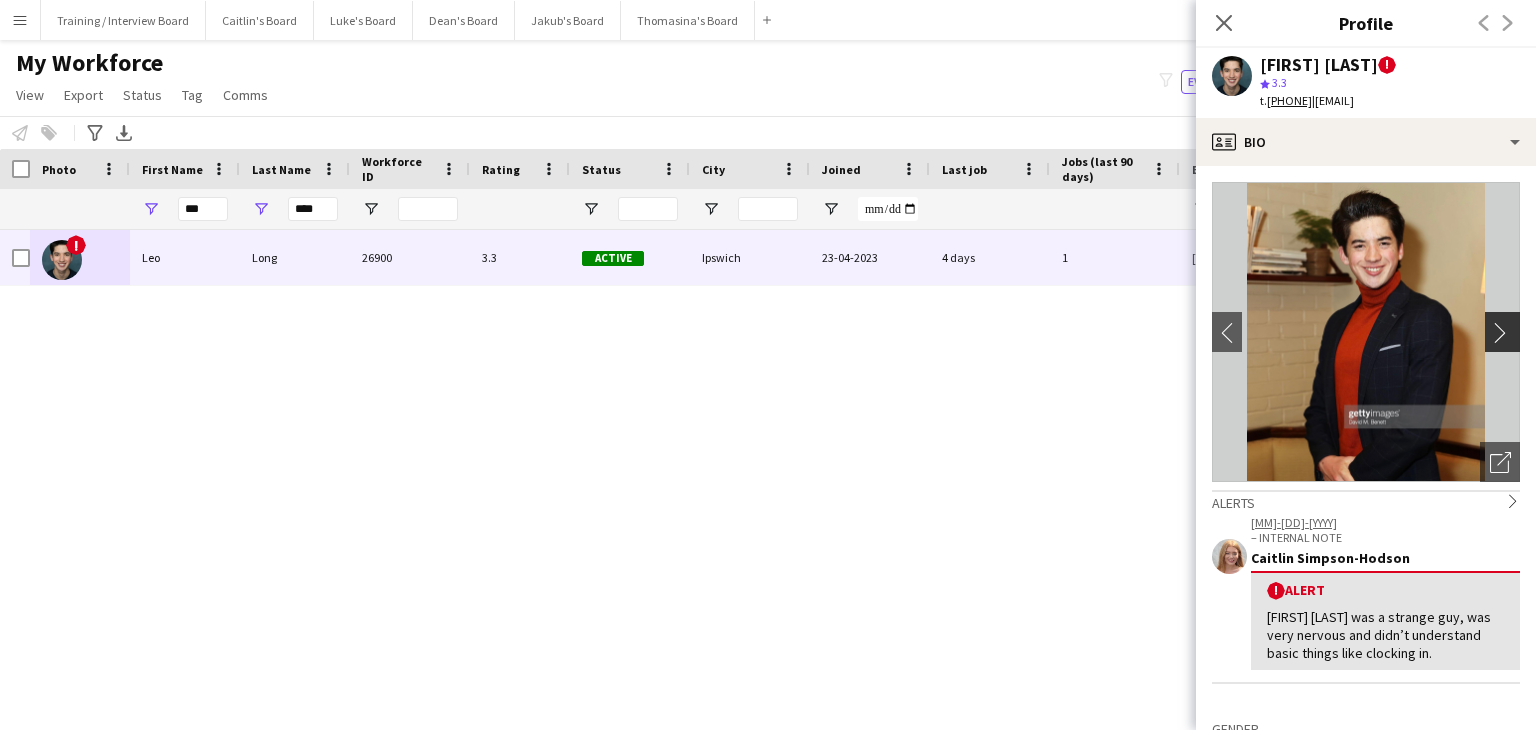 click on "chevron-right" 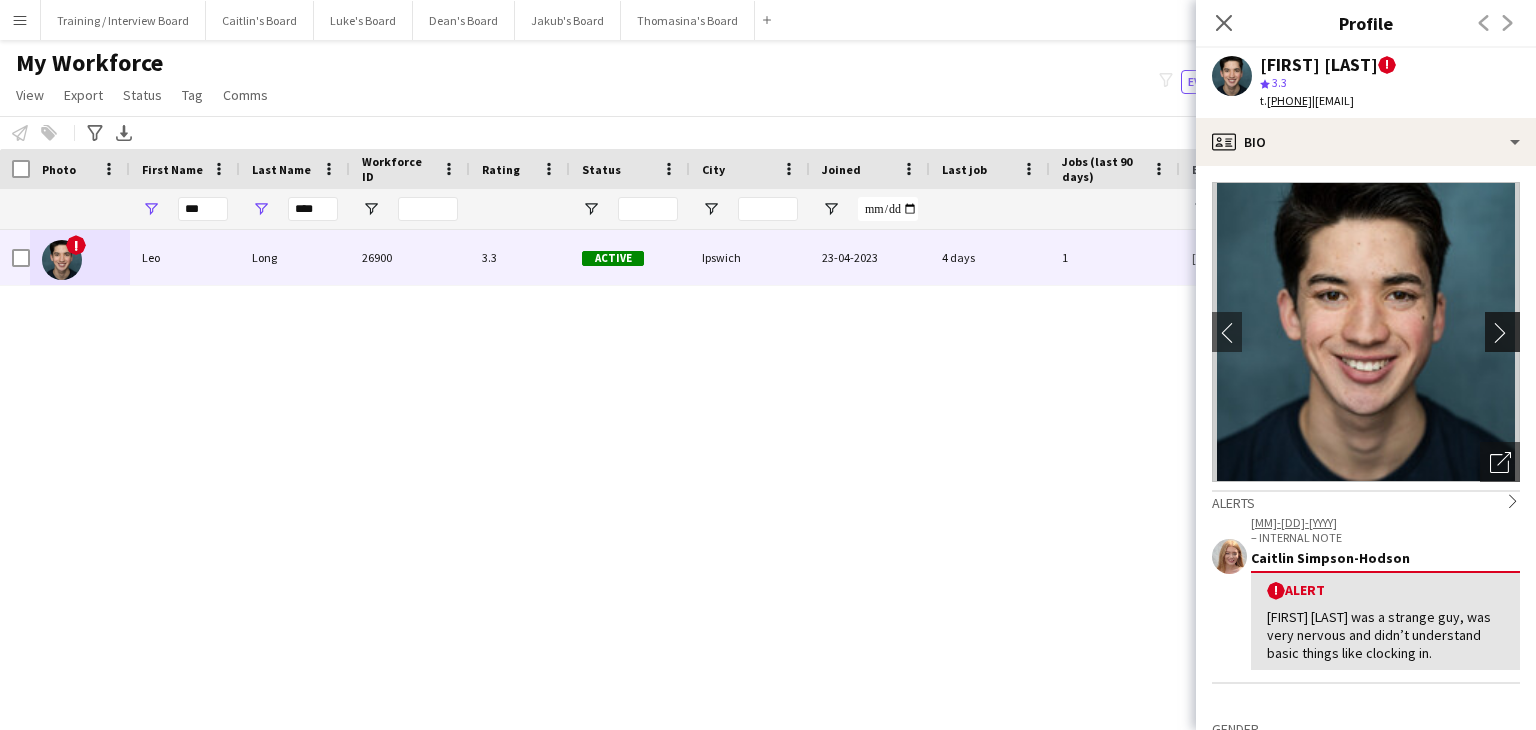 click on "chevron-right" 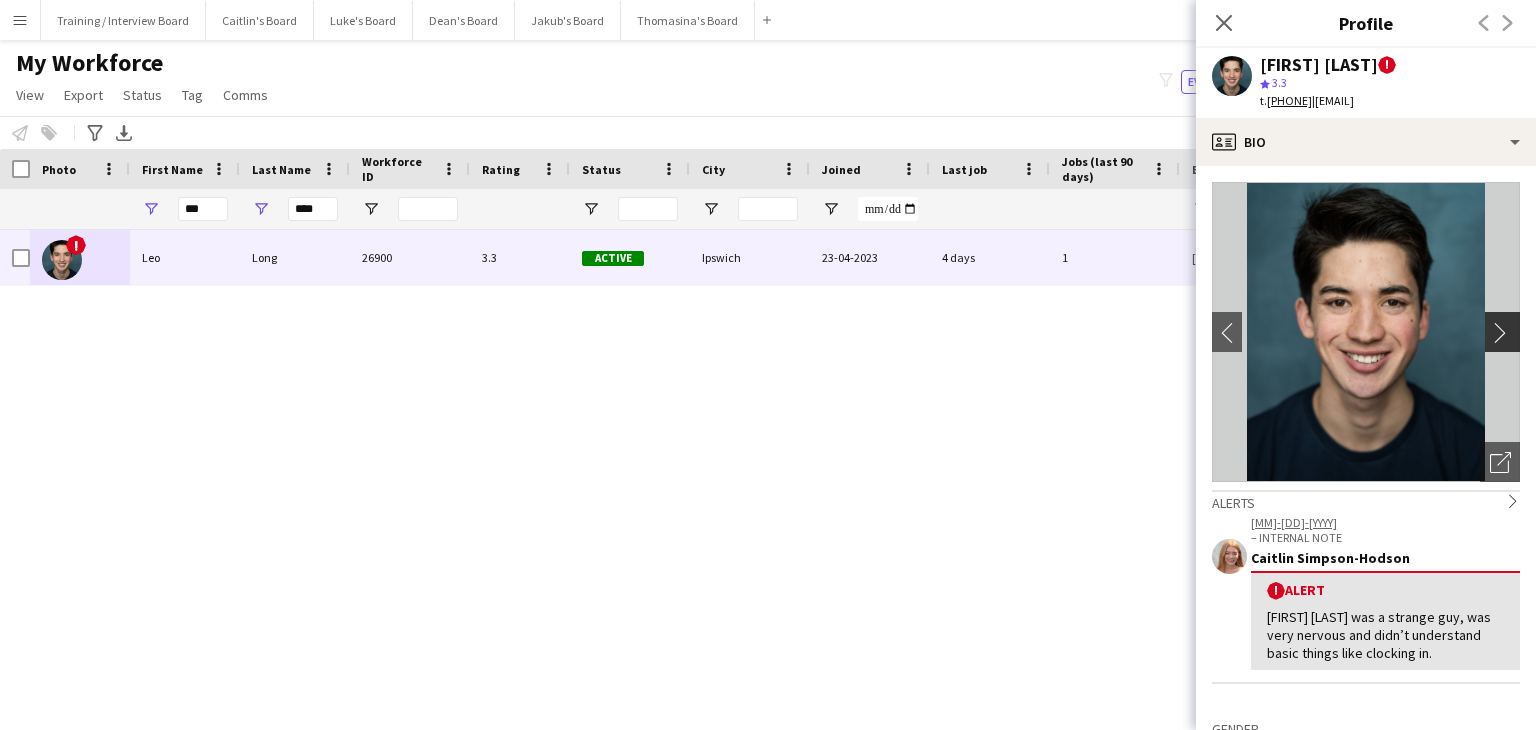 click on "chevron-right" 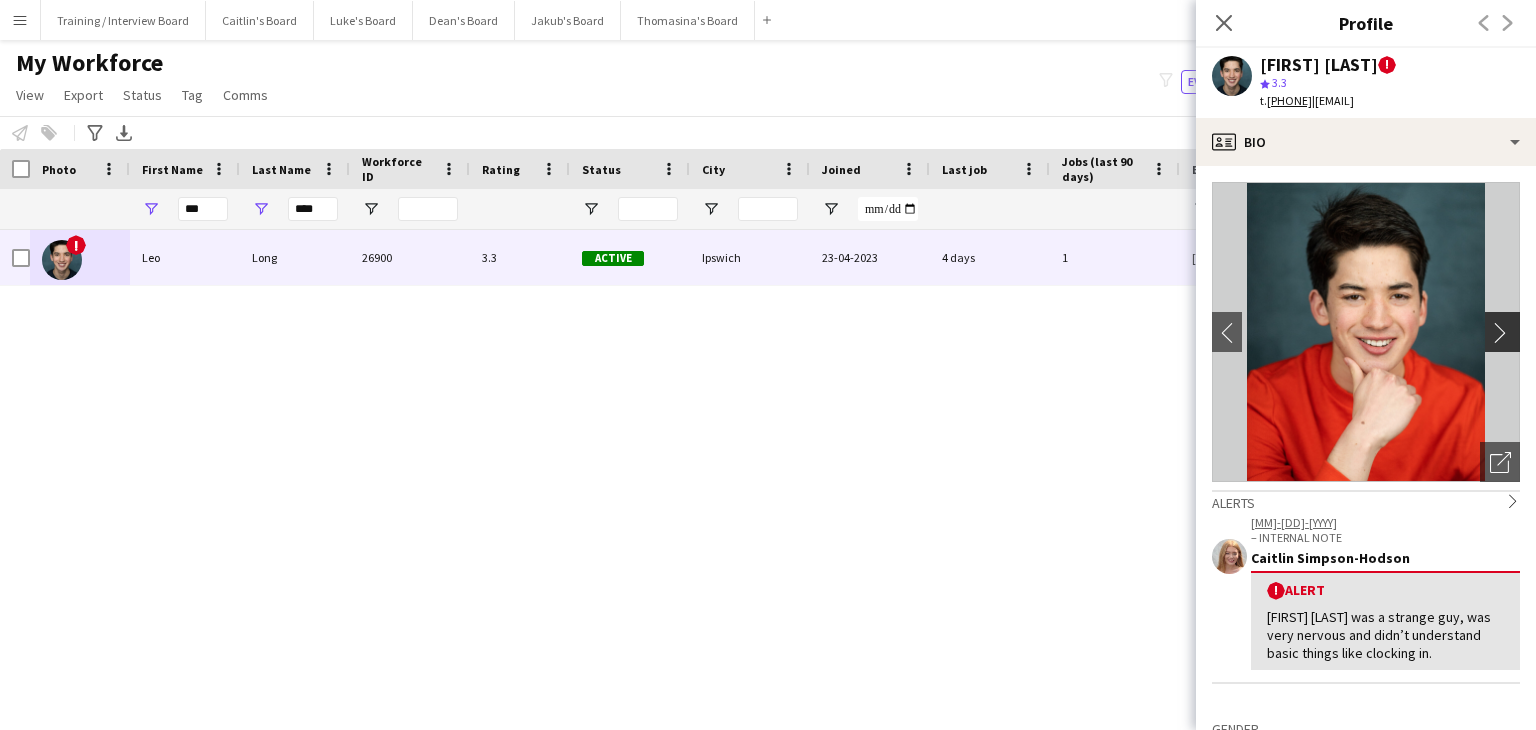 click on "chevron-right" 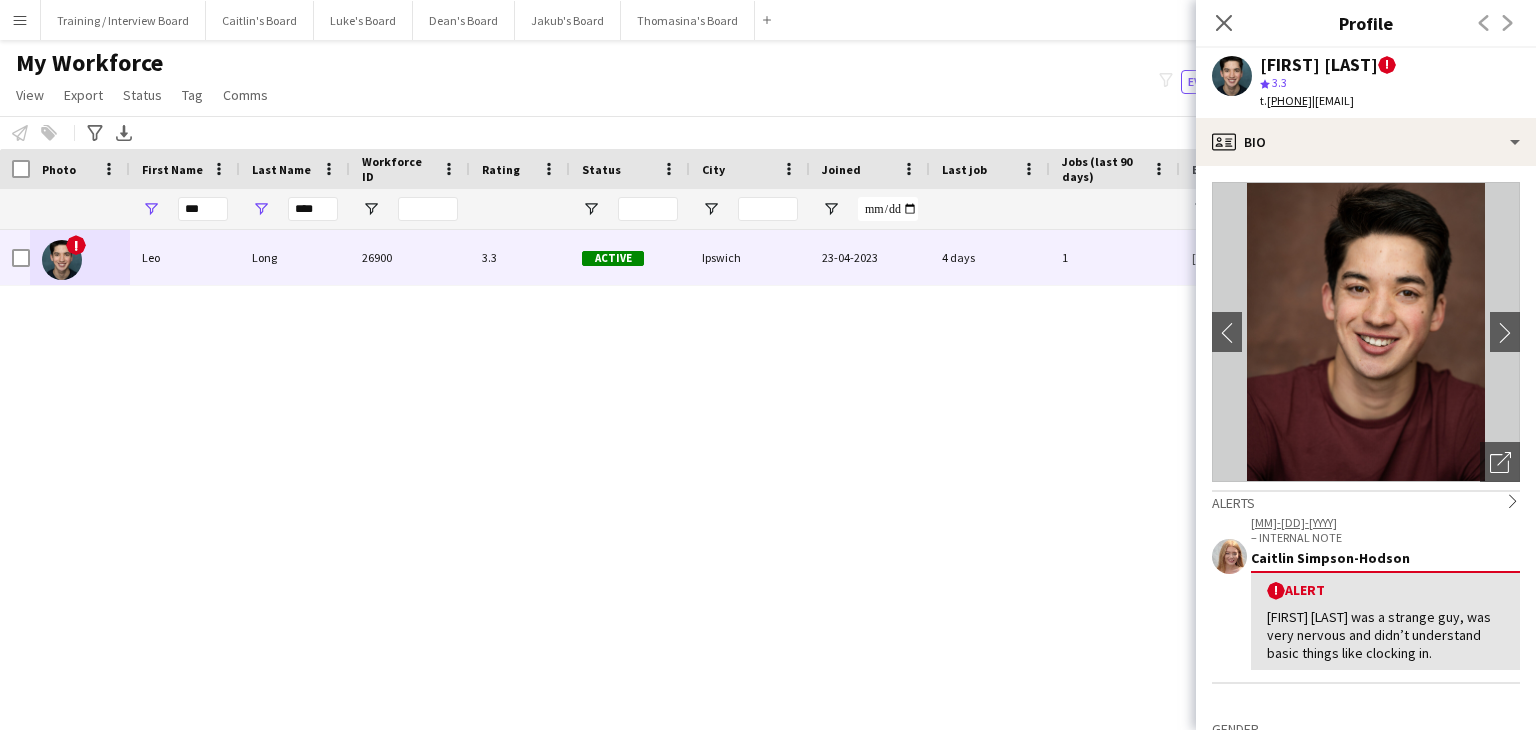 drag, startPoint x: 959, startPoint y: 94, endPoint x: 946, endPoint y: 106, distance: 17.691807 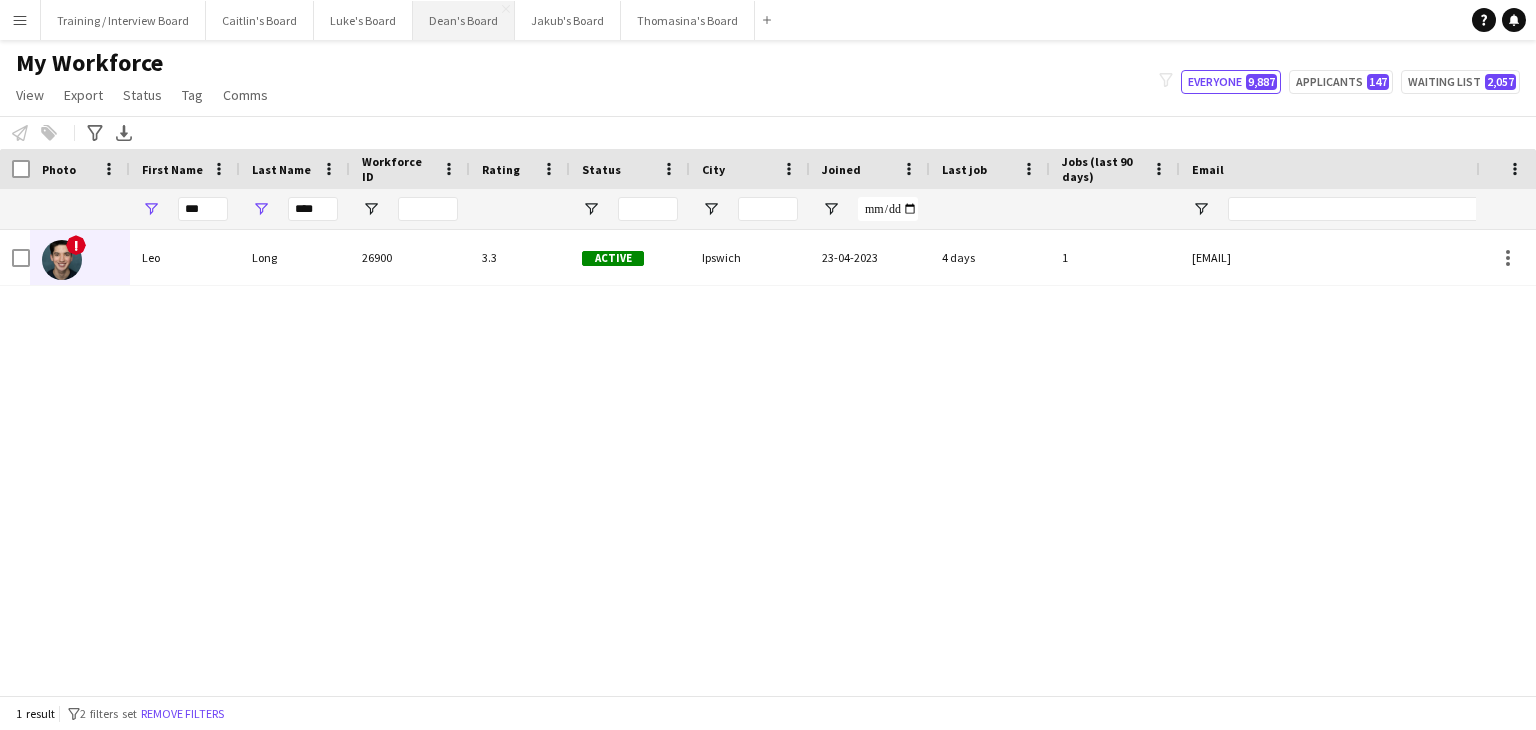 click on "Dean's Board
Close" at bounding box center [464, 20] 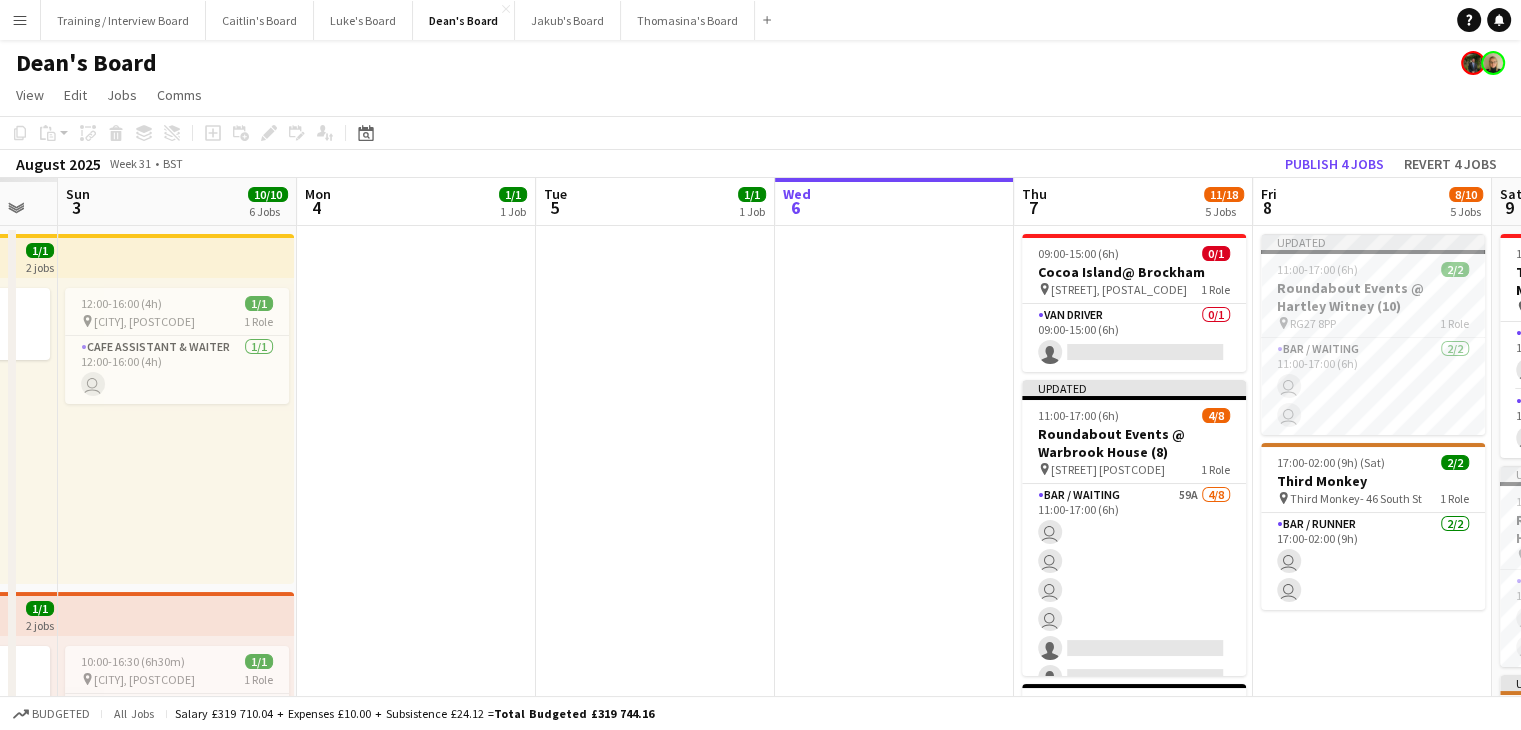 drag, startPoint x: 152, startPoint y: 207, endPoint x: 690, endPoint y: 203, distance: 538.0149 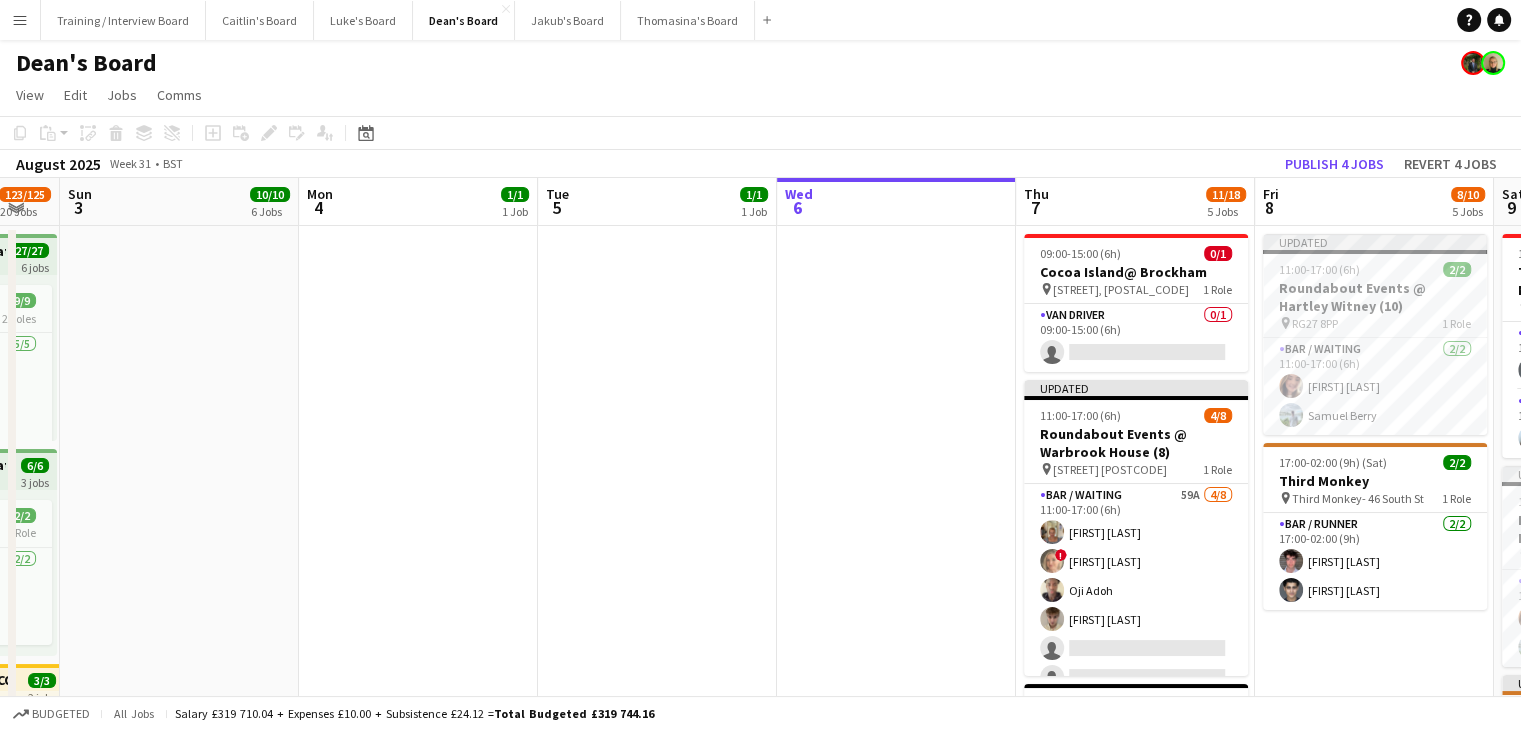 drag, startPoint x: 651, startPoint y: 206, endPoint x: 308, endPoint y: 211, distance: 343.03644 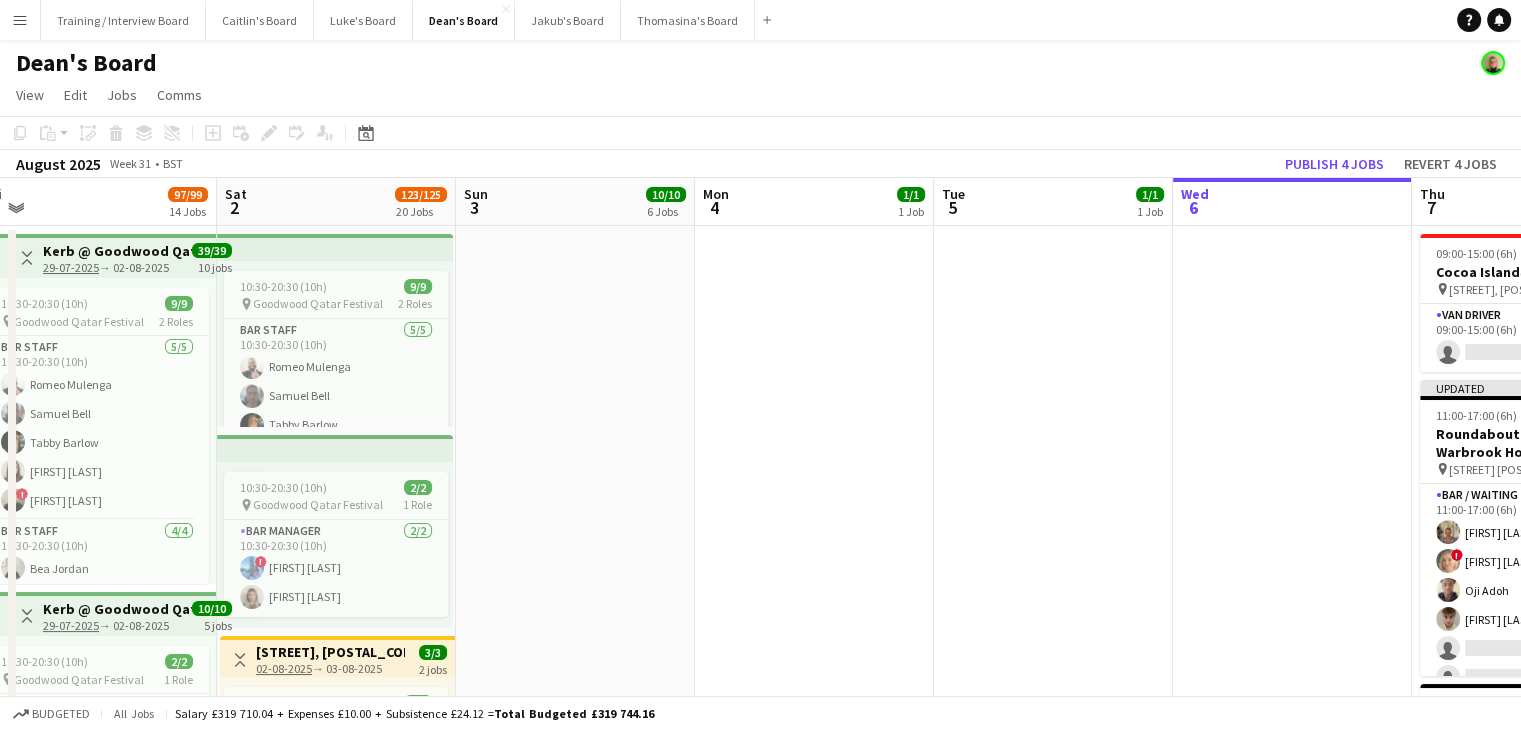 drag, startPoint x: 364, startPoint y: 206, endPoint x: 514, endPoint y: 208, distance: 150.01334 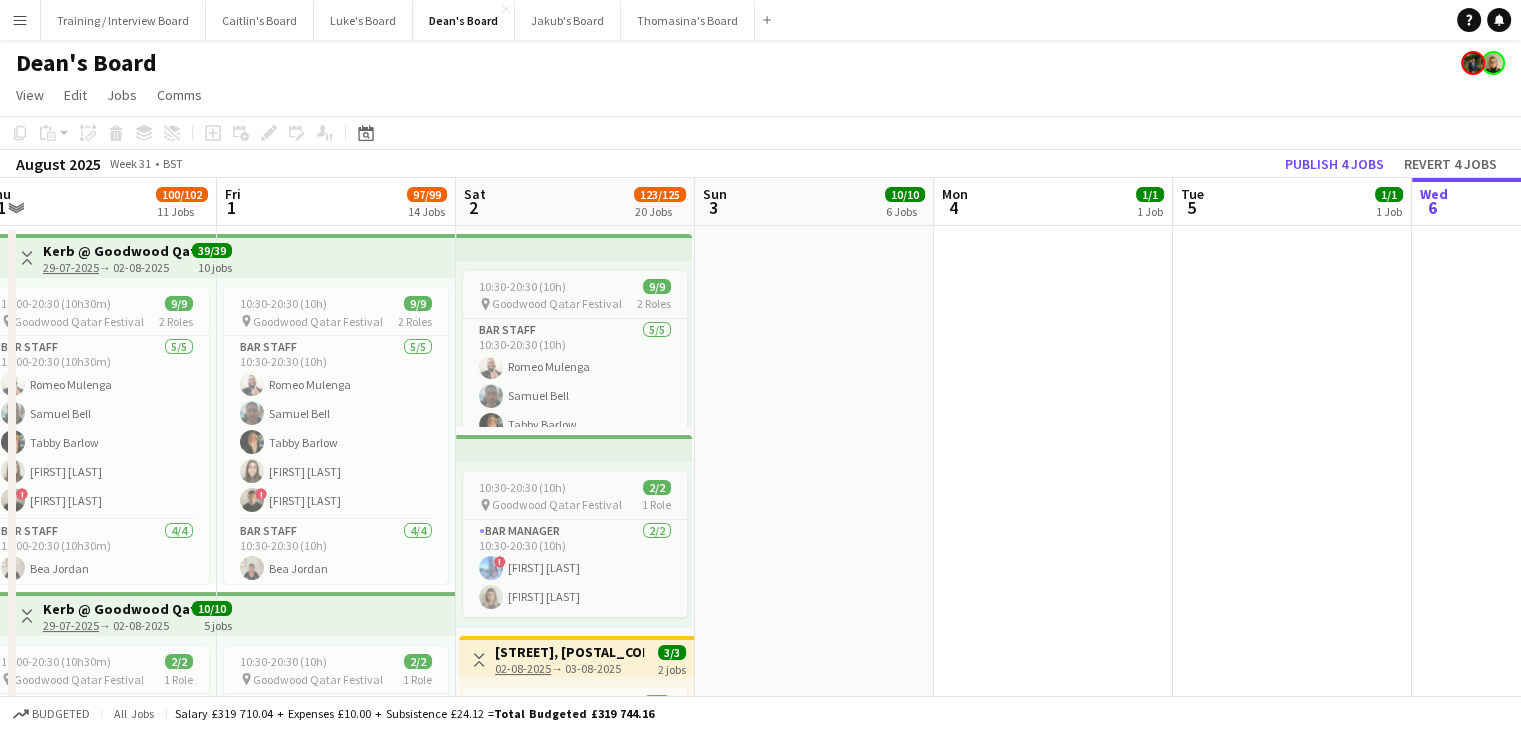 scroll, scrollTop: 0, scrollLeft: 525, axis: horizontal 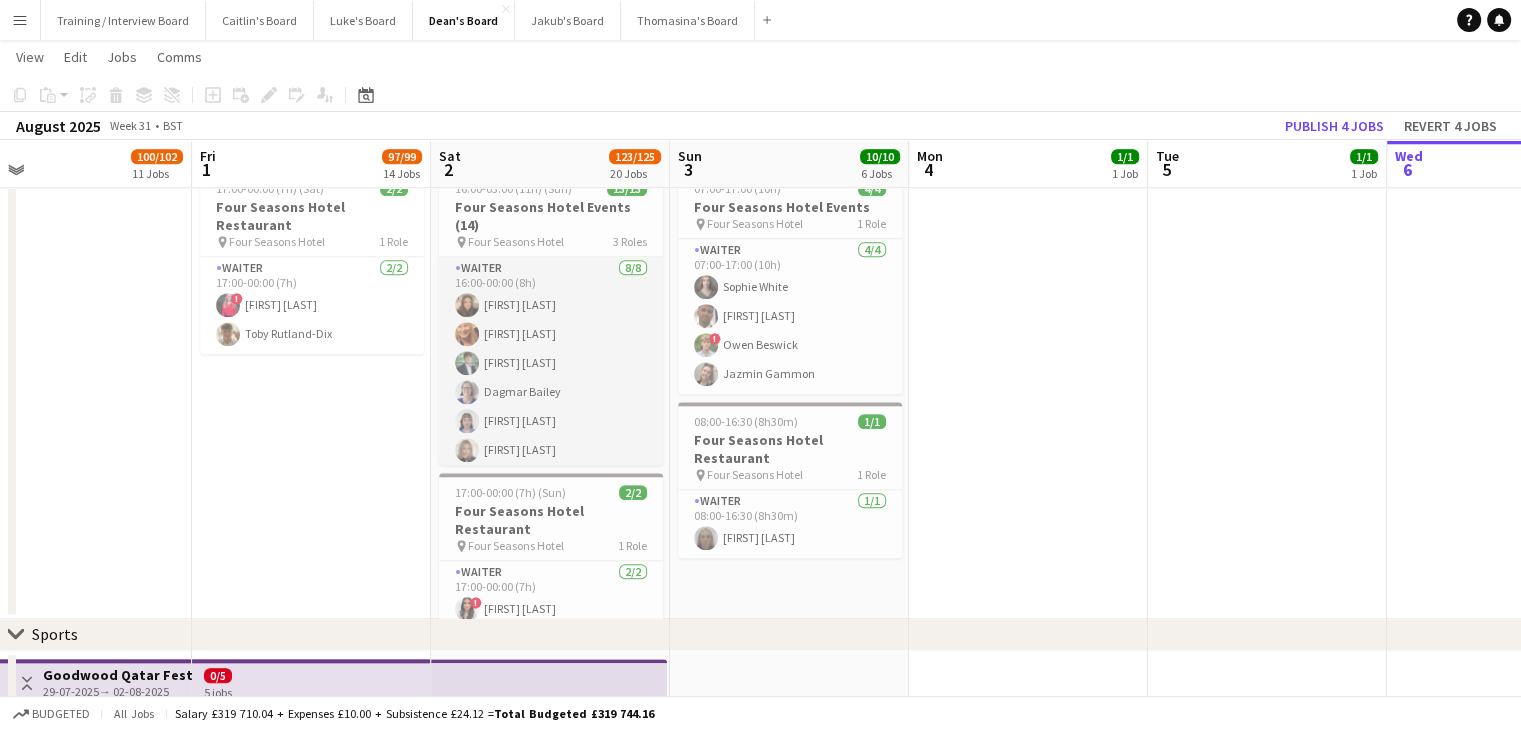 click on "Waiter   [MM]/[DD]   [HH]:[MM]-[HH]:[MM] ([NUMBER]h)
[FIRST] [LAST] [FIRST] [LAST] [FIRST] [LAST] [FIRST] [LAST] [FIRST] [LAST] [FIRST] [LAST] [FIRST] [LAST]" at bounding box center [551, 392] 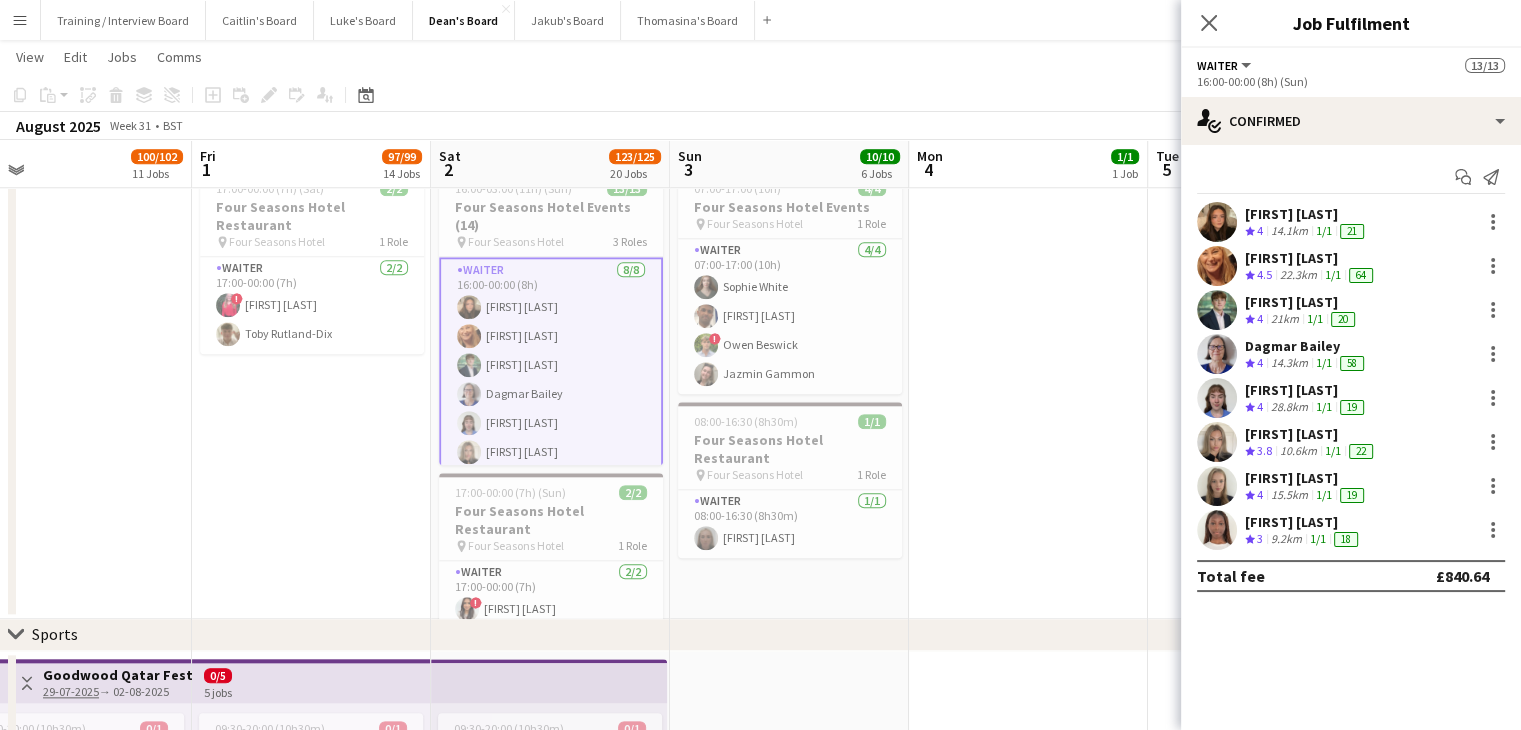 click on "4" at bounding box center [1260, 230] 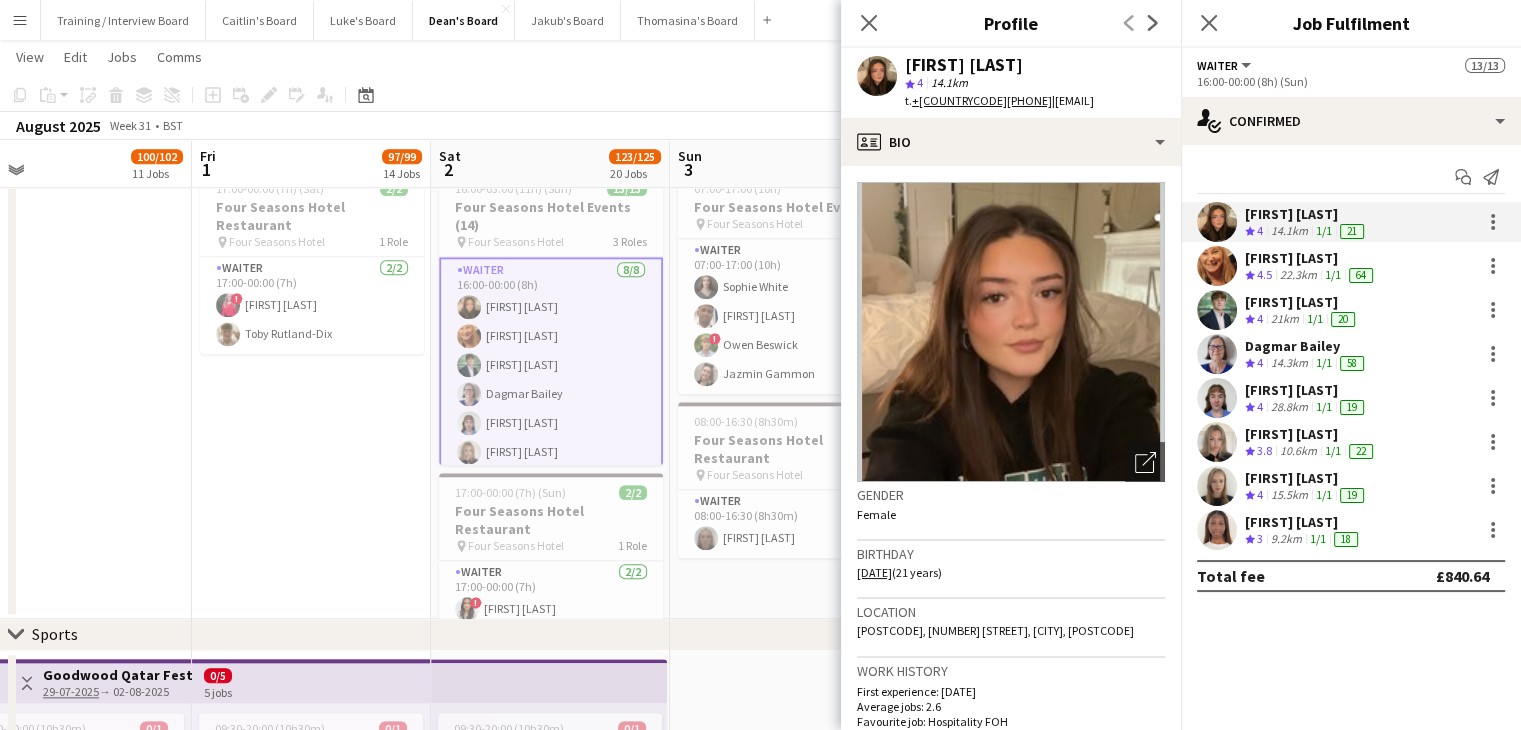 click on "[FIRST] [LAST]" at bounding box center (1311, 258) 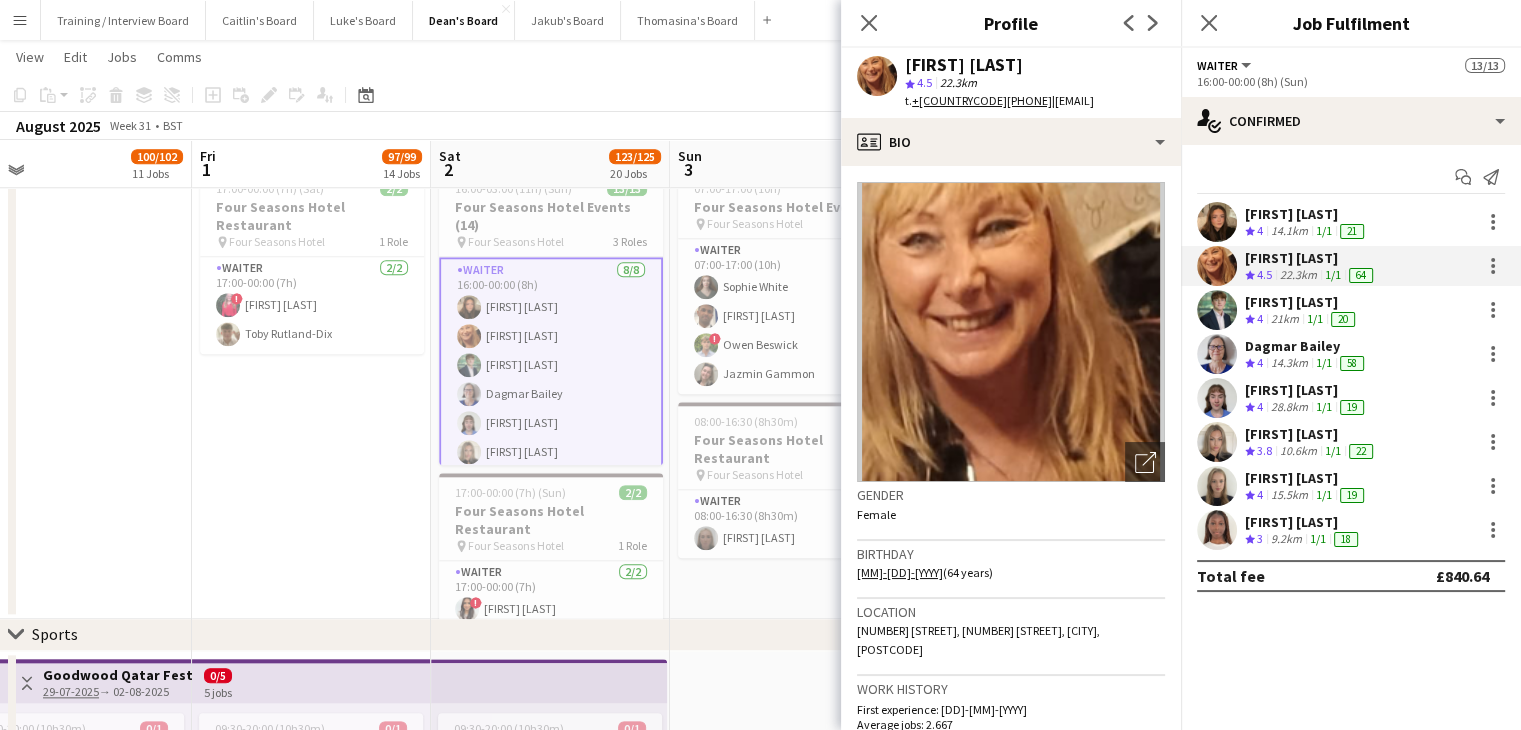 click on "[FIRST] [LAST]" at bounding box center (1302, 302) 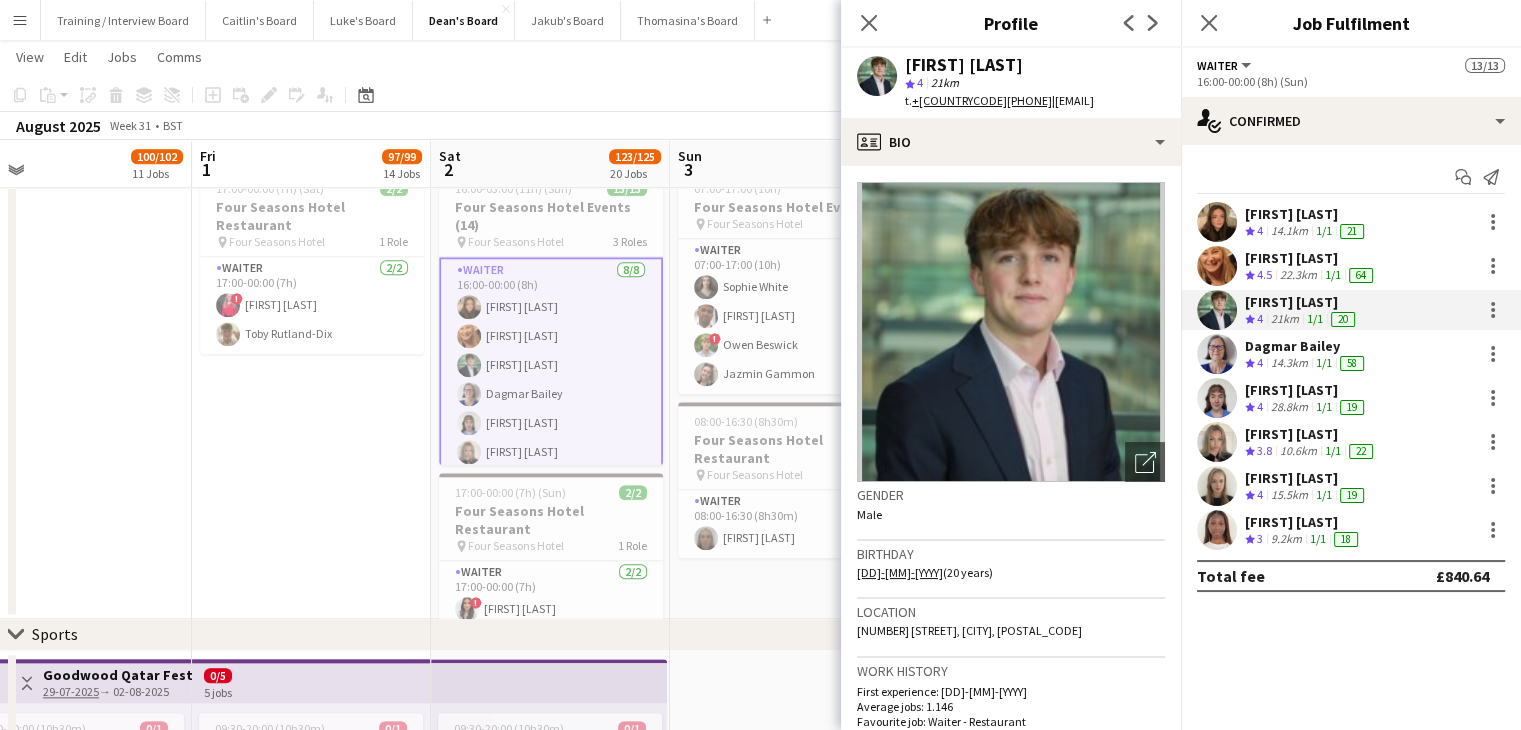 click on "Dagmar Bailey" at bounding box center [1306, 346] 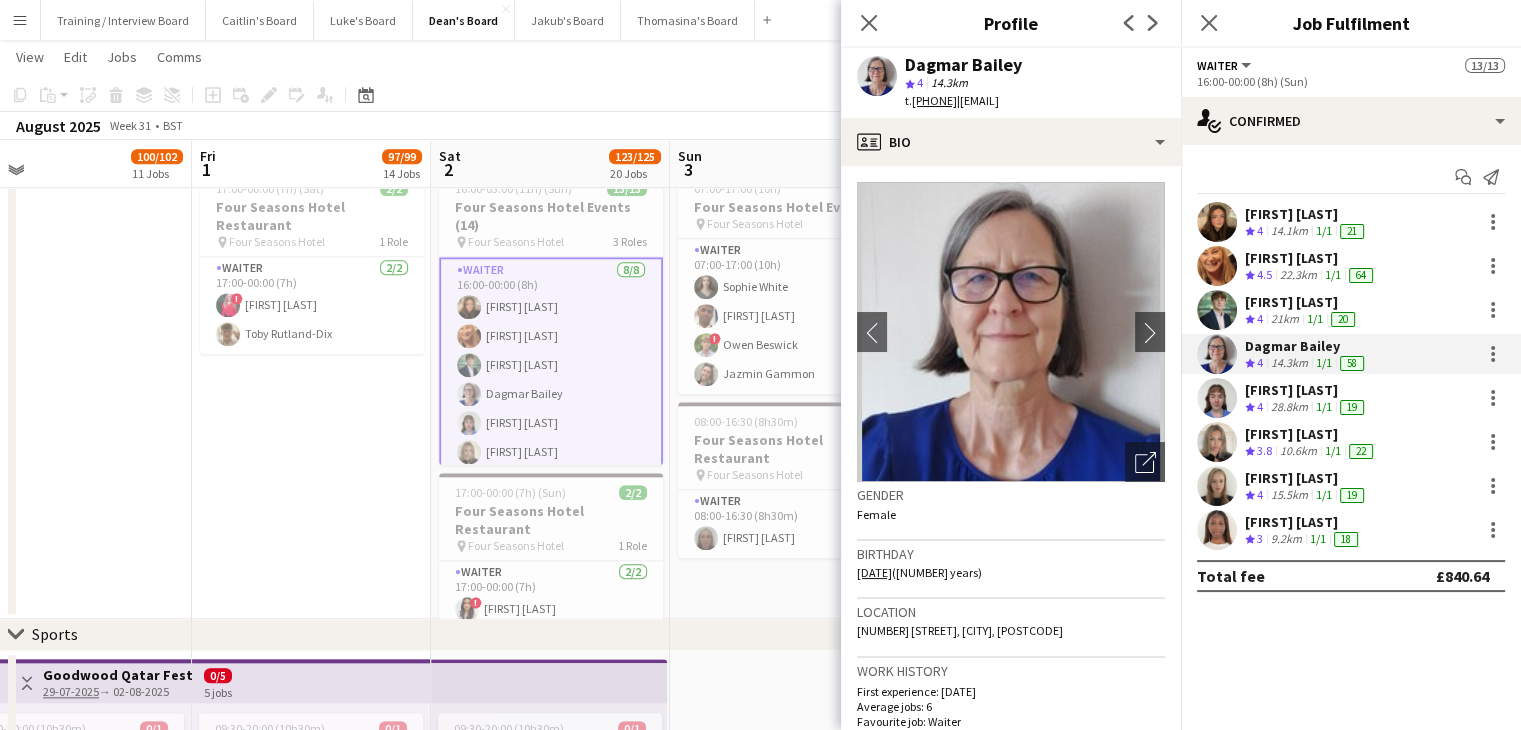 click on "[FIRST] [LAST]" at bounding box center [1306, 390] 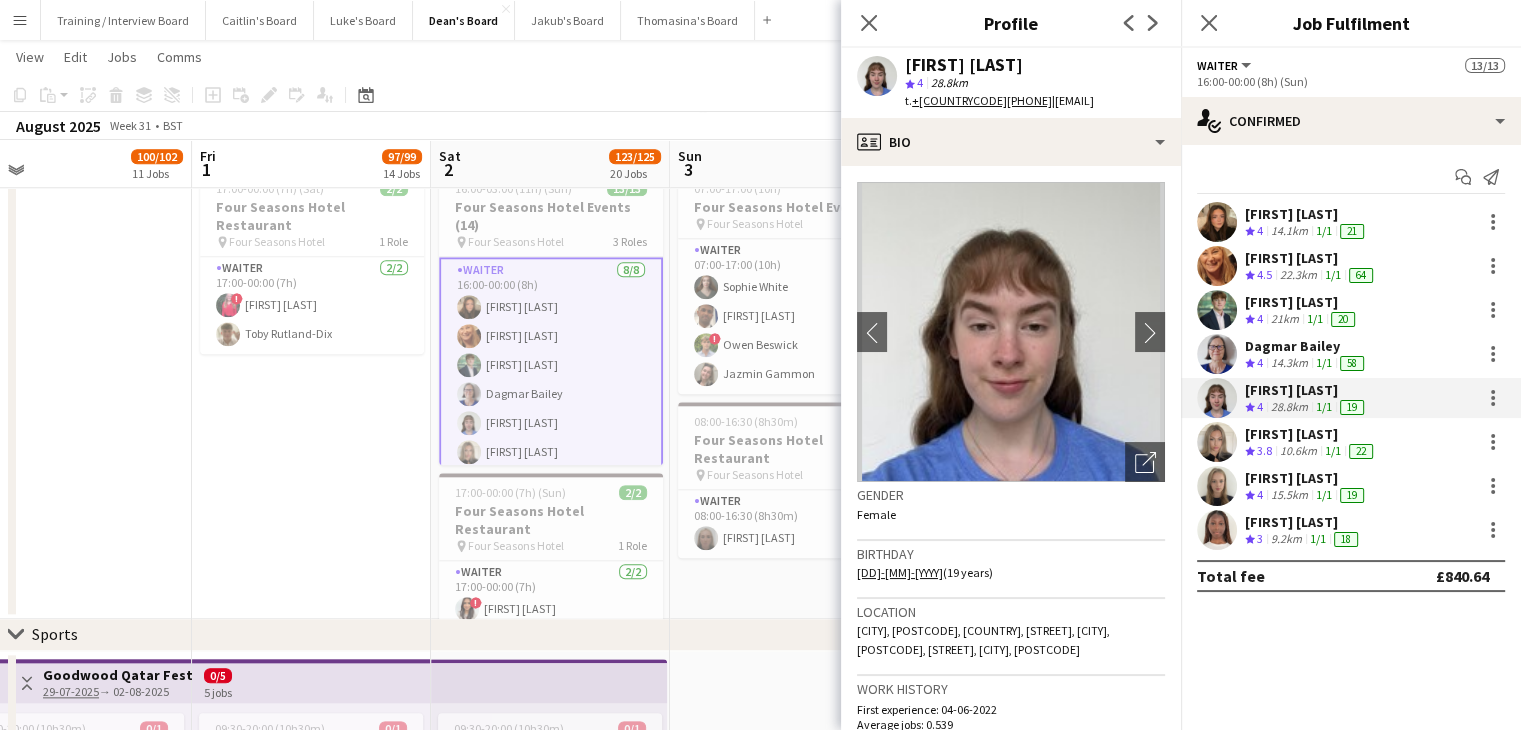 click on "[FIRST] [LAST]" at bounding box center (1311, 434) 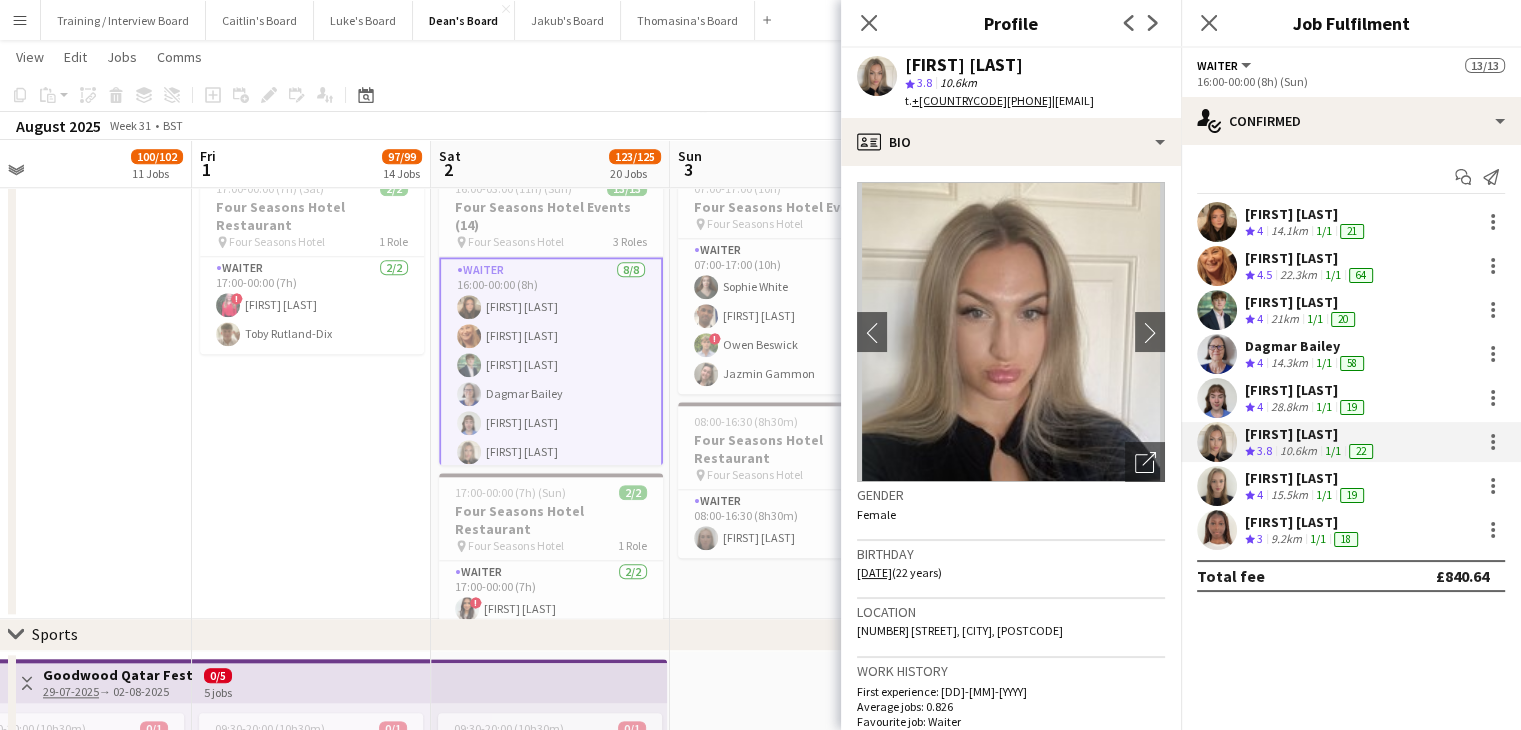 click on "[FIRST] [LAST]" at bounding box center (1306, 478) 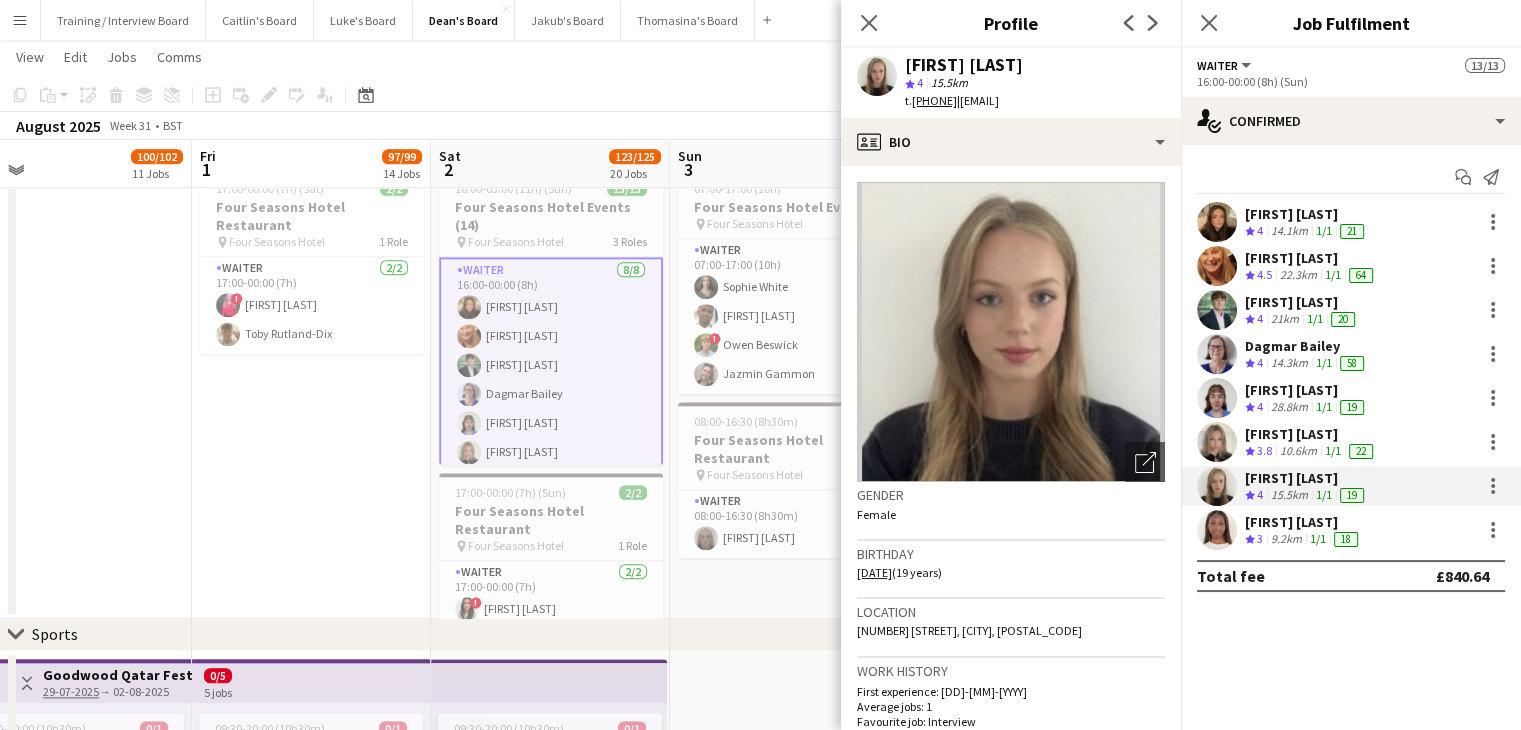 click on "[FIRST] [LAST]" at bounding box center (1303, 522) 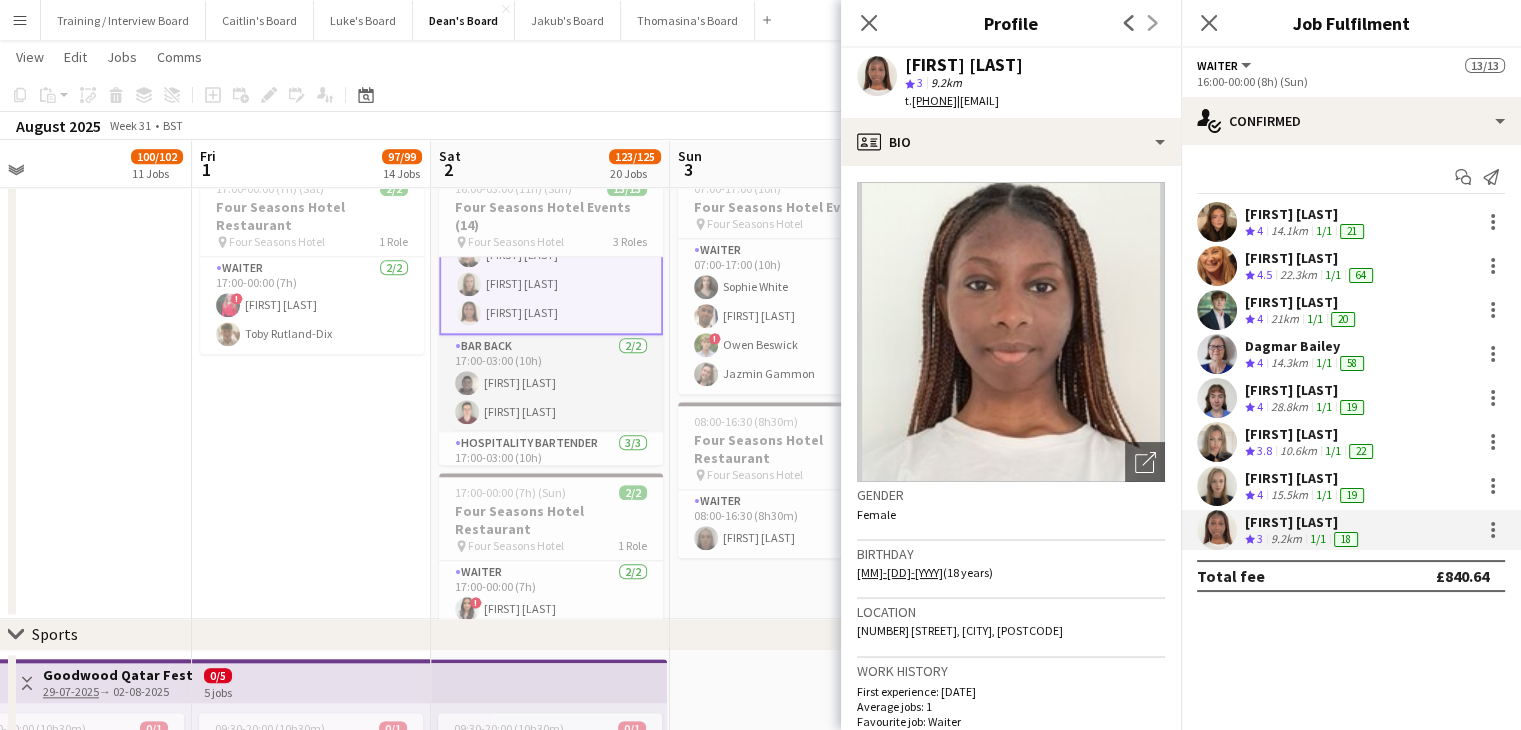 click on "Bar Back   [NUMBER]/[NUMBER]   [HH]:[MM]-[HH]:[MM] ([NUMBER]h)
[FIRST] [LAST] [FIRST] [LAST]" at bounding box center (551, 383) 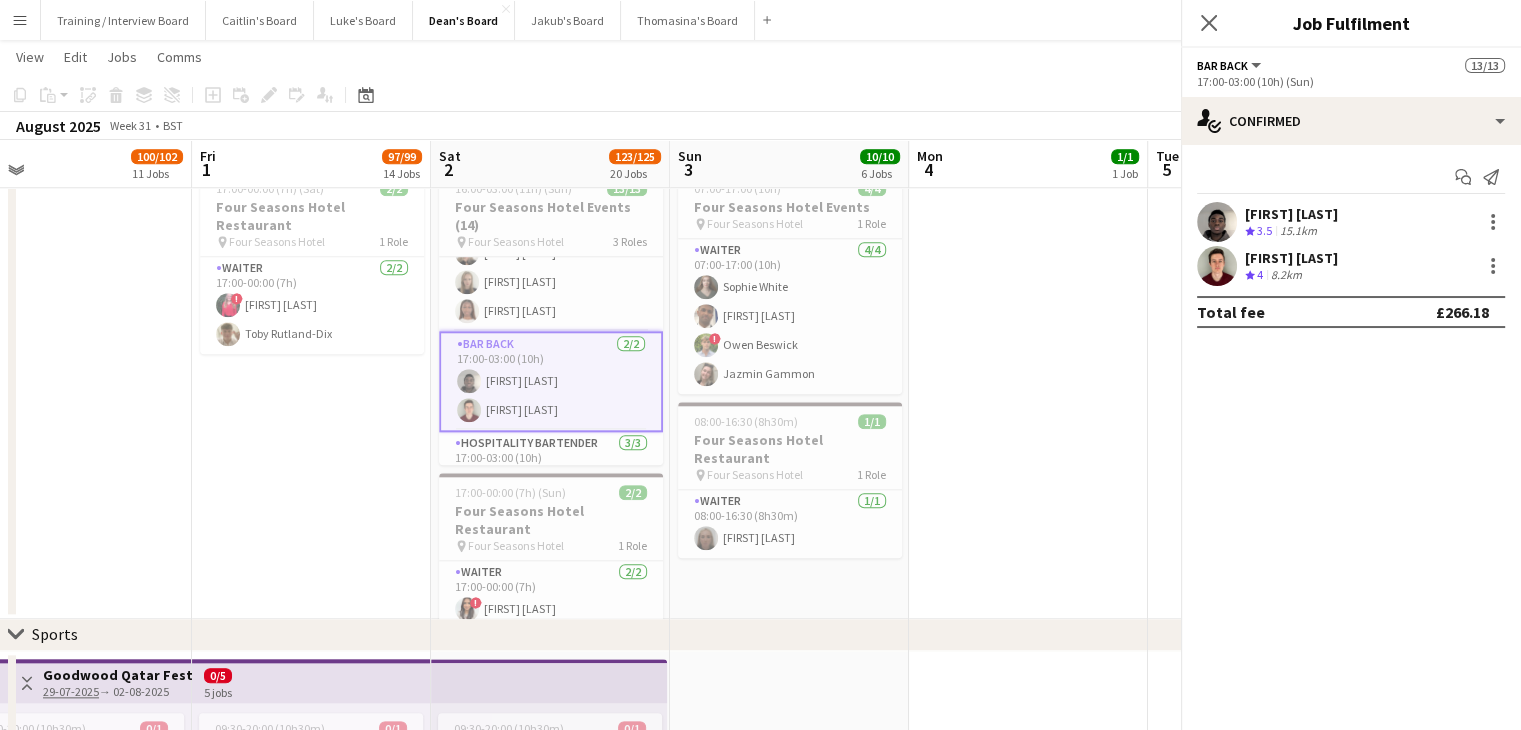 scroll, scrollTop: 196, scrollLeft: 0, axis: vertical 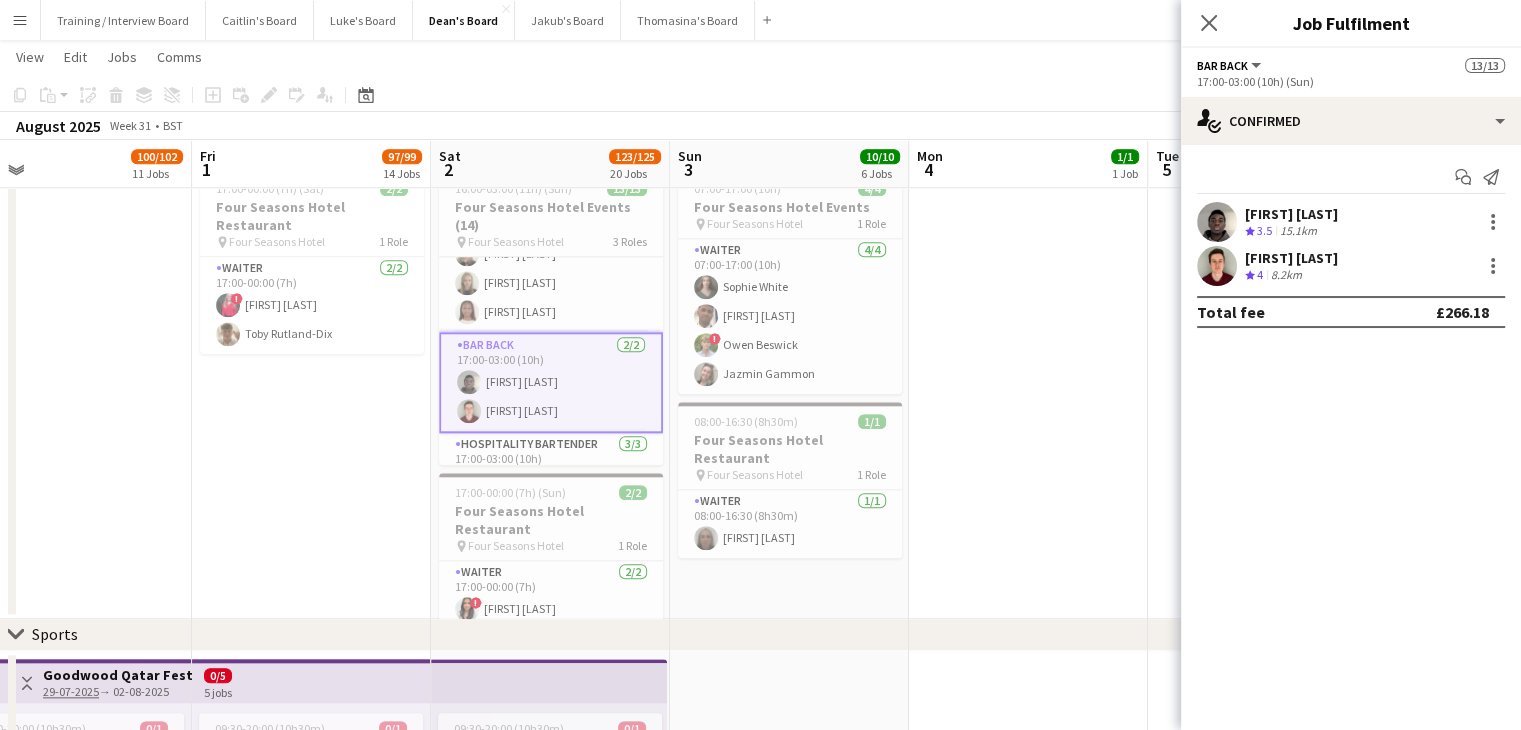 click on "[FIRST] [LAST]" at bounding box center [1291, 258] 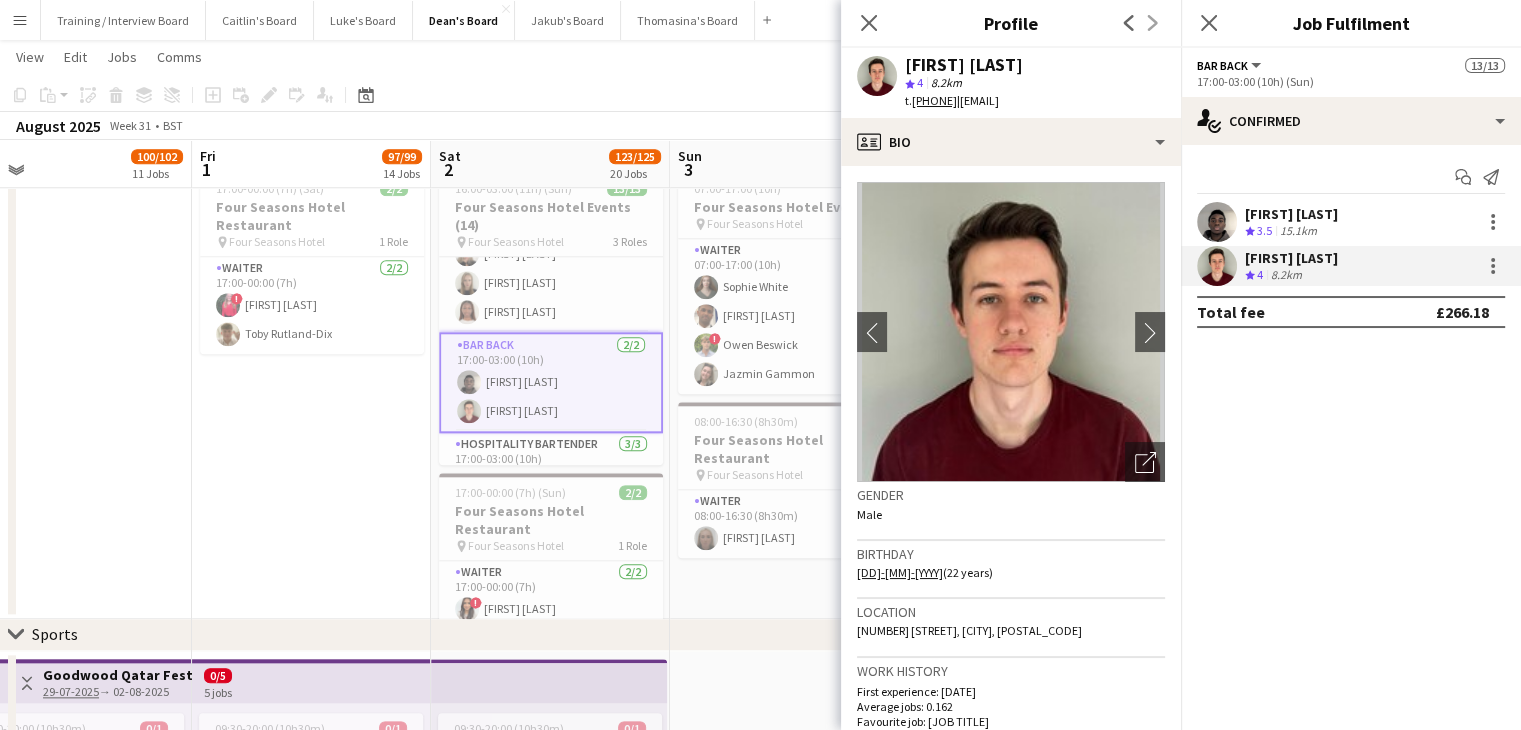 click on "3.5" at bounding box center (1264, 230) 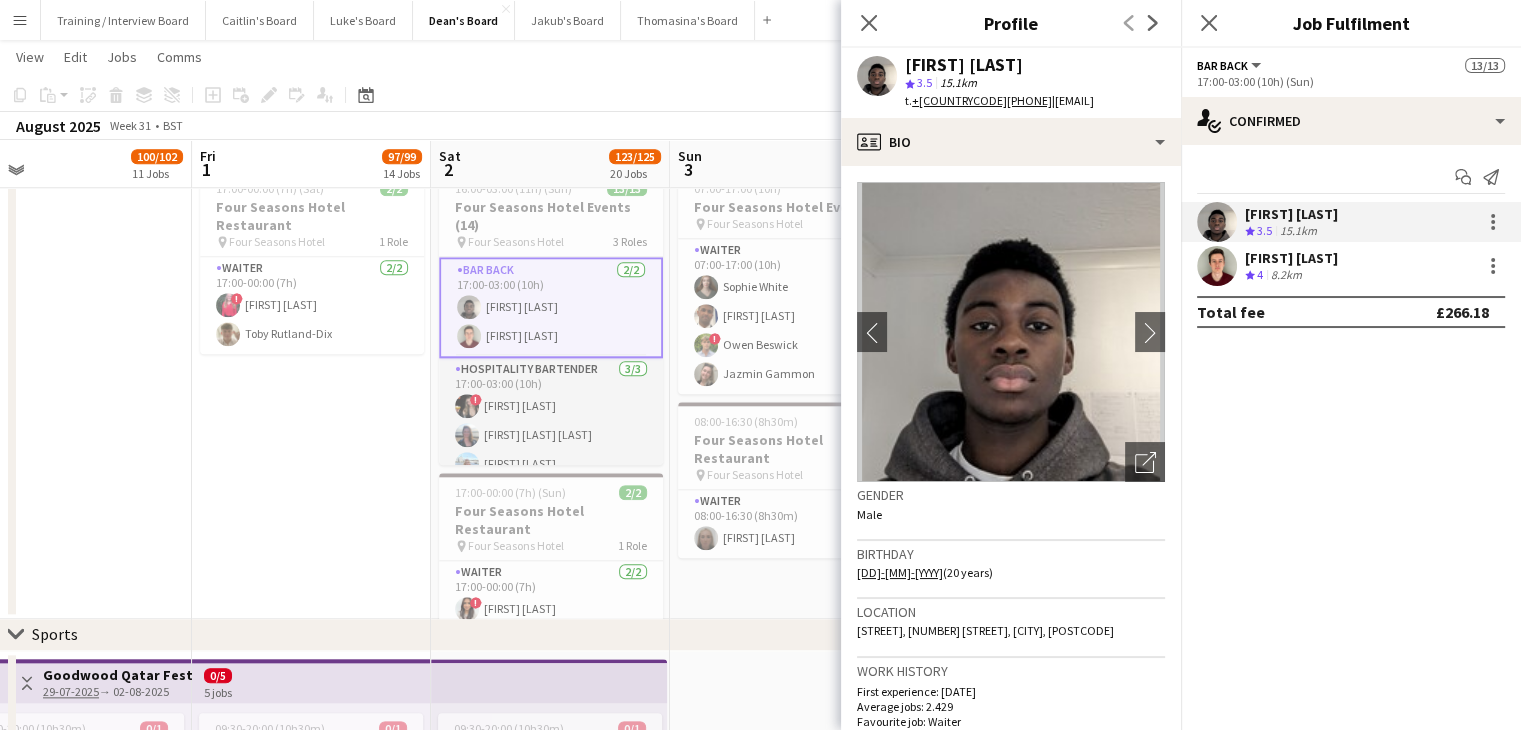 click on "Hospitality Bartender   3/3   17:00-03:00 (10h)
! [FIRST] [LAST] [FIRST] [LAST] [FIRST] [LAST] [FIRST] [LAST]" at bounding box center (551, 421) 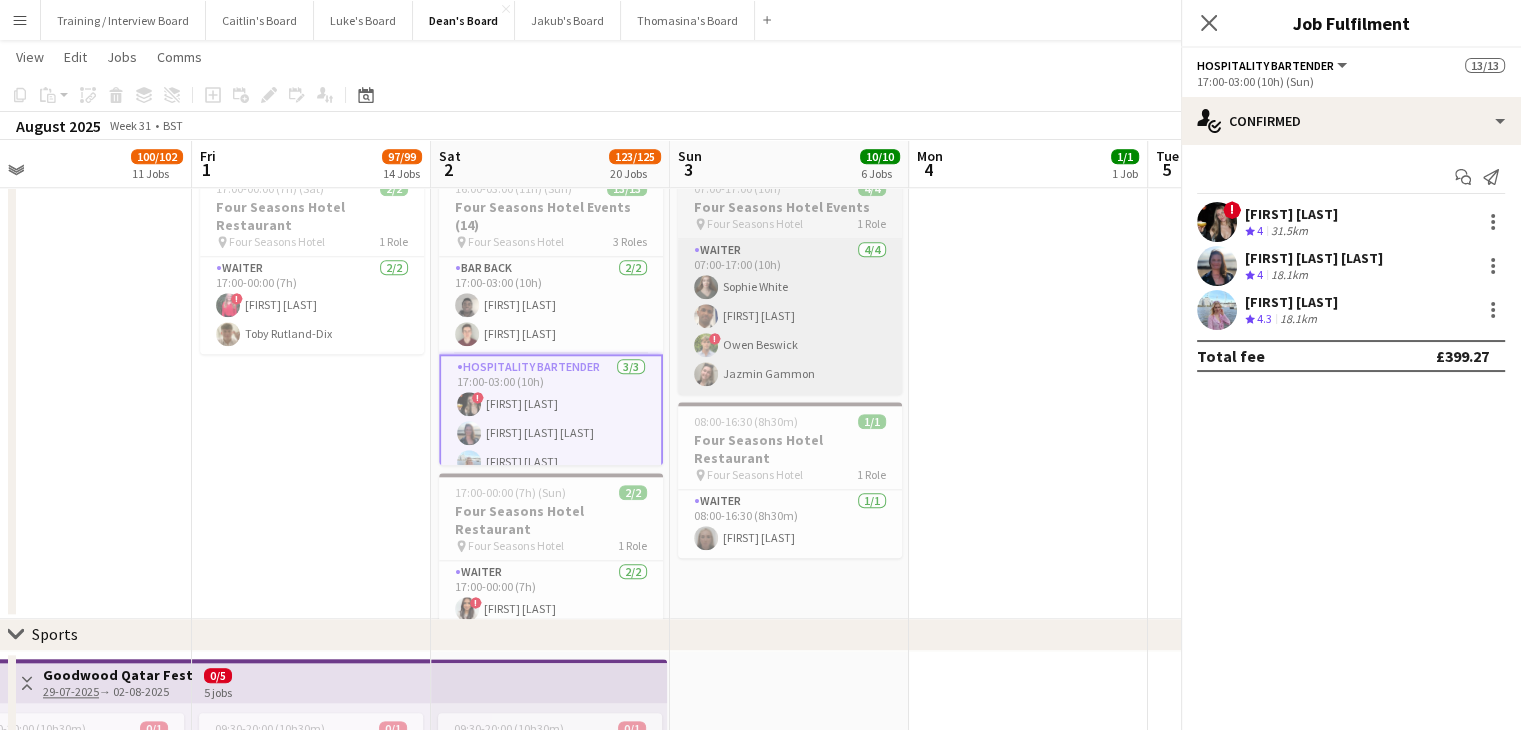 scroll, scrollTop: 269, scrollLeft: 0, axis: vertical 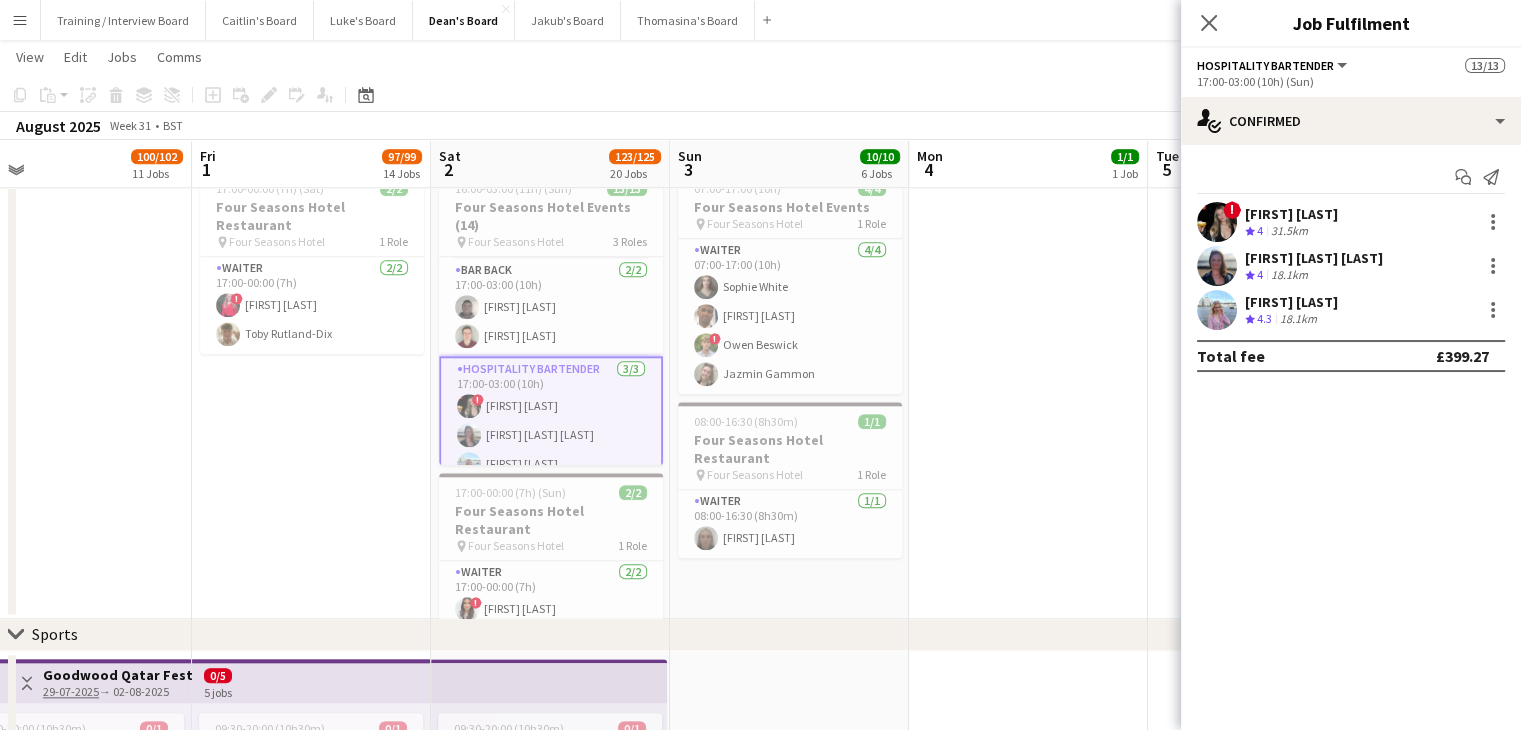 click on "[FIRST] [LAST]" at bounding box center (1291, 214) 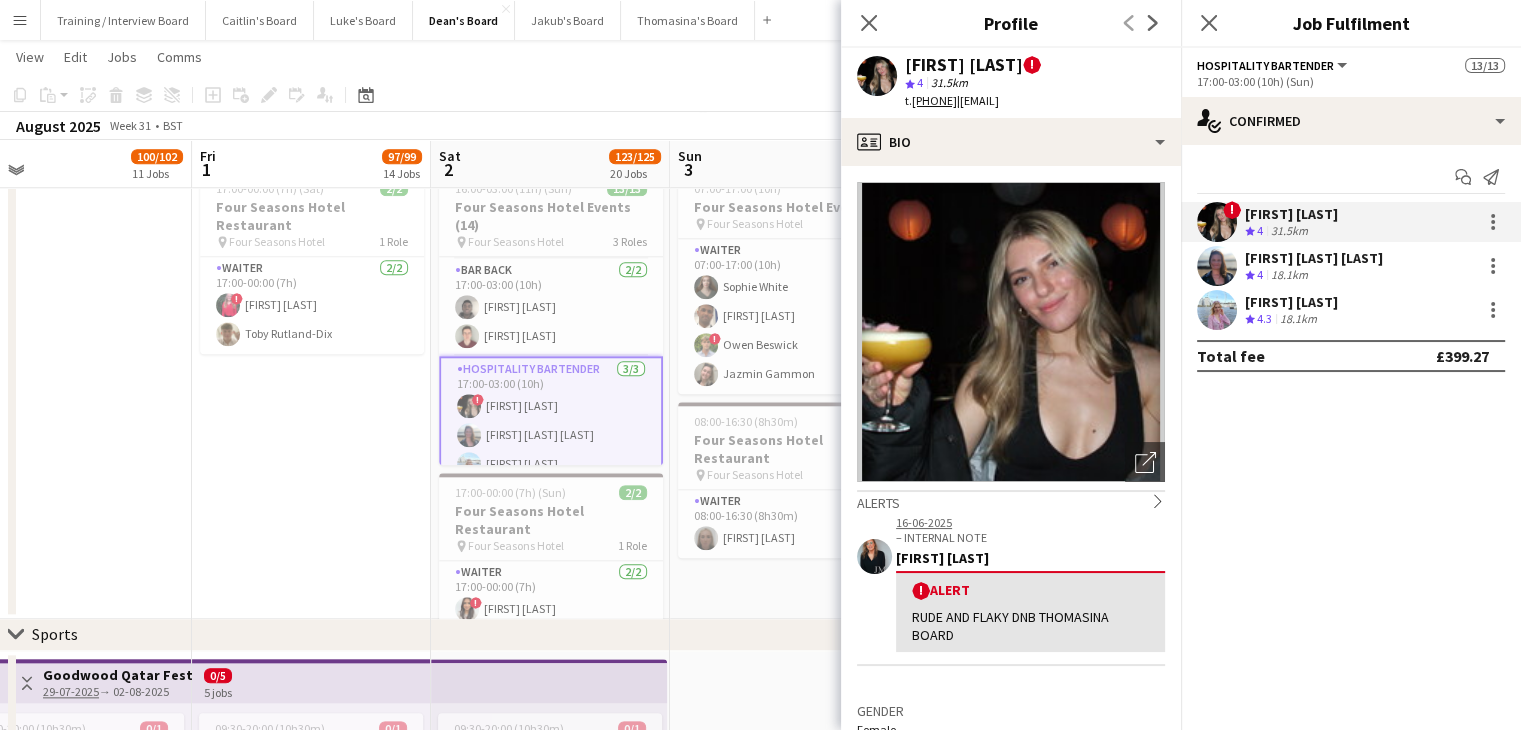 click on "[FIRST] [LAST] [LAST]" at bounding box center [1314, 258] 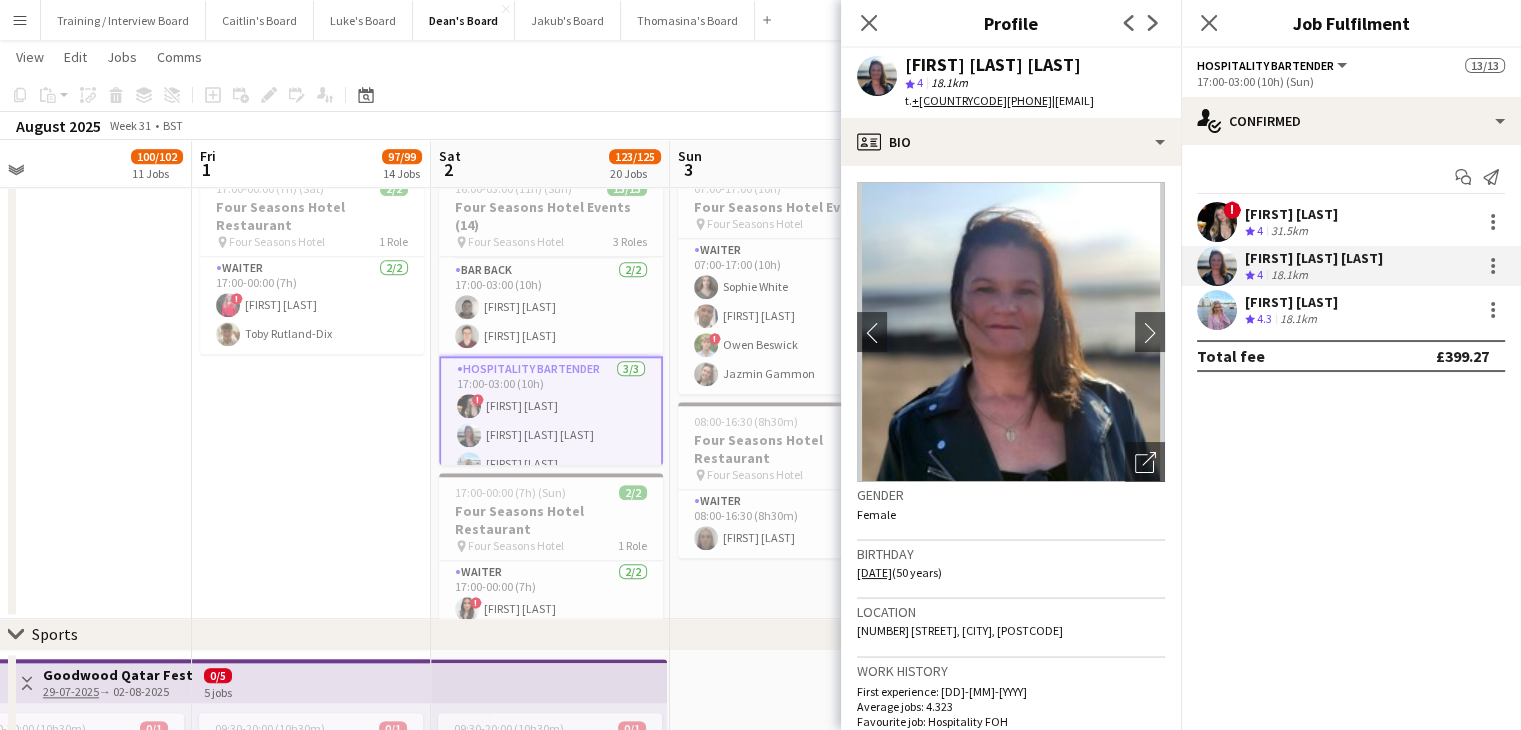 click on "[FIRST] [LAST]" at bounding box center (1291, 302) 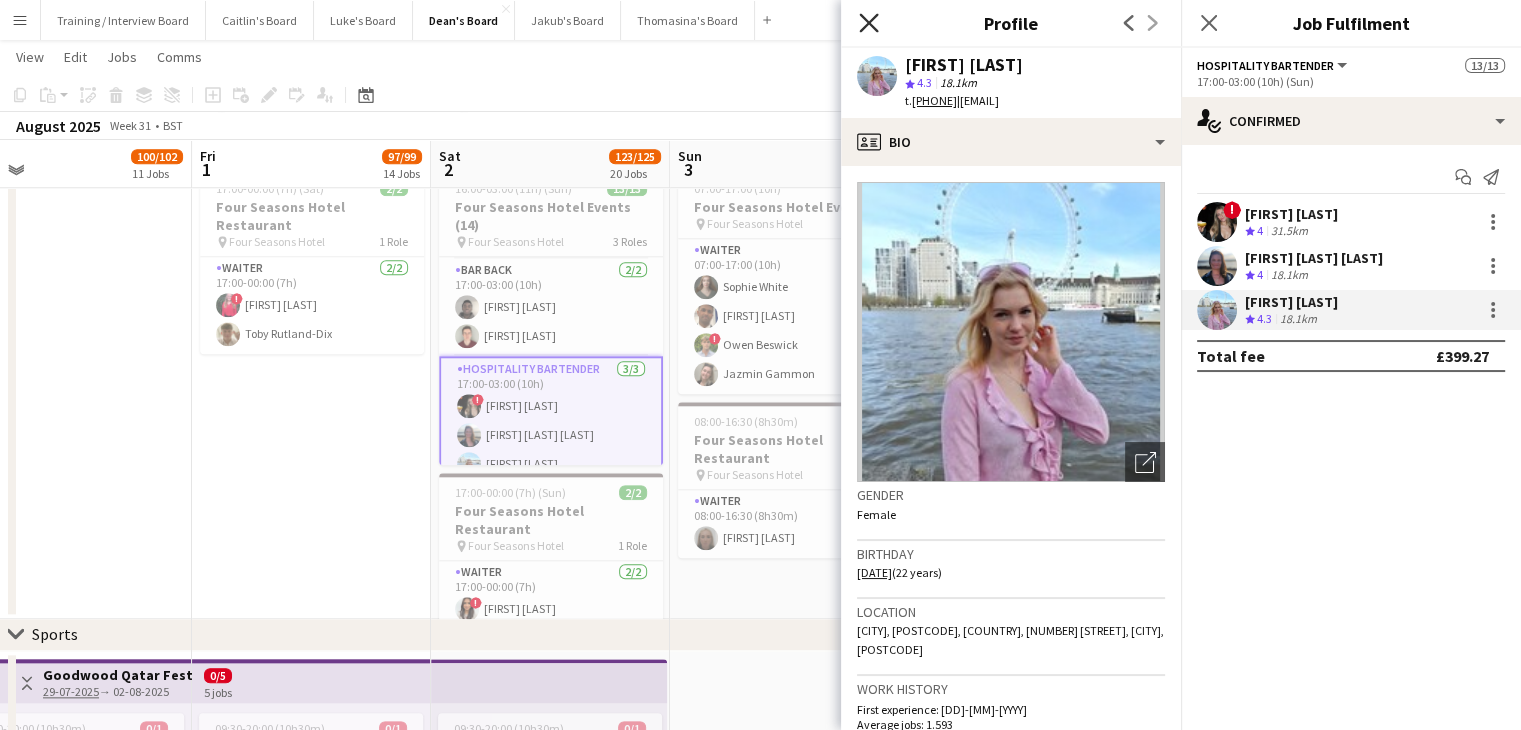 click on "Close pop-in" 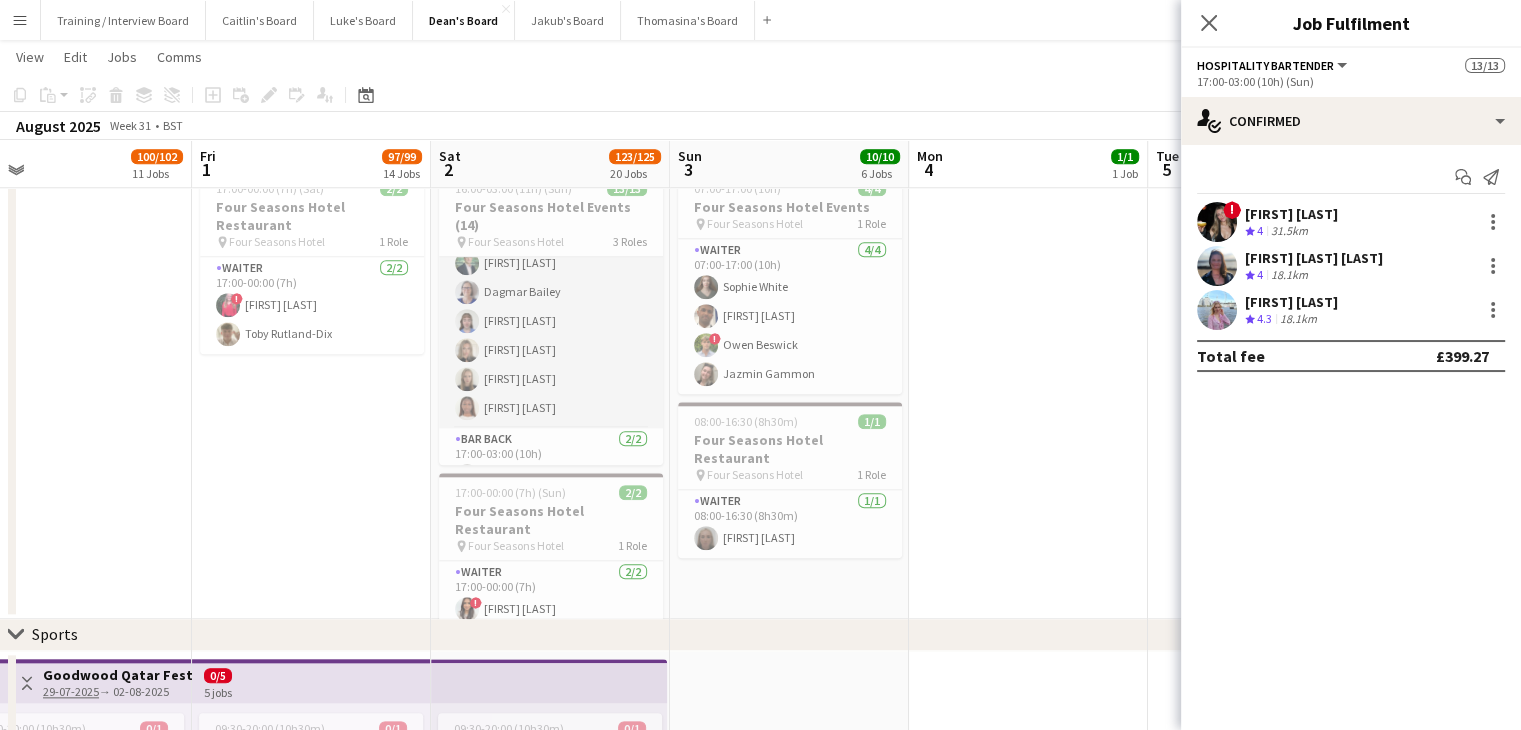 scroll, scrollTop: 0, scrollLeft: 0, axis: both 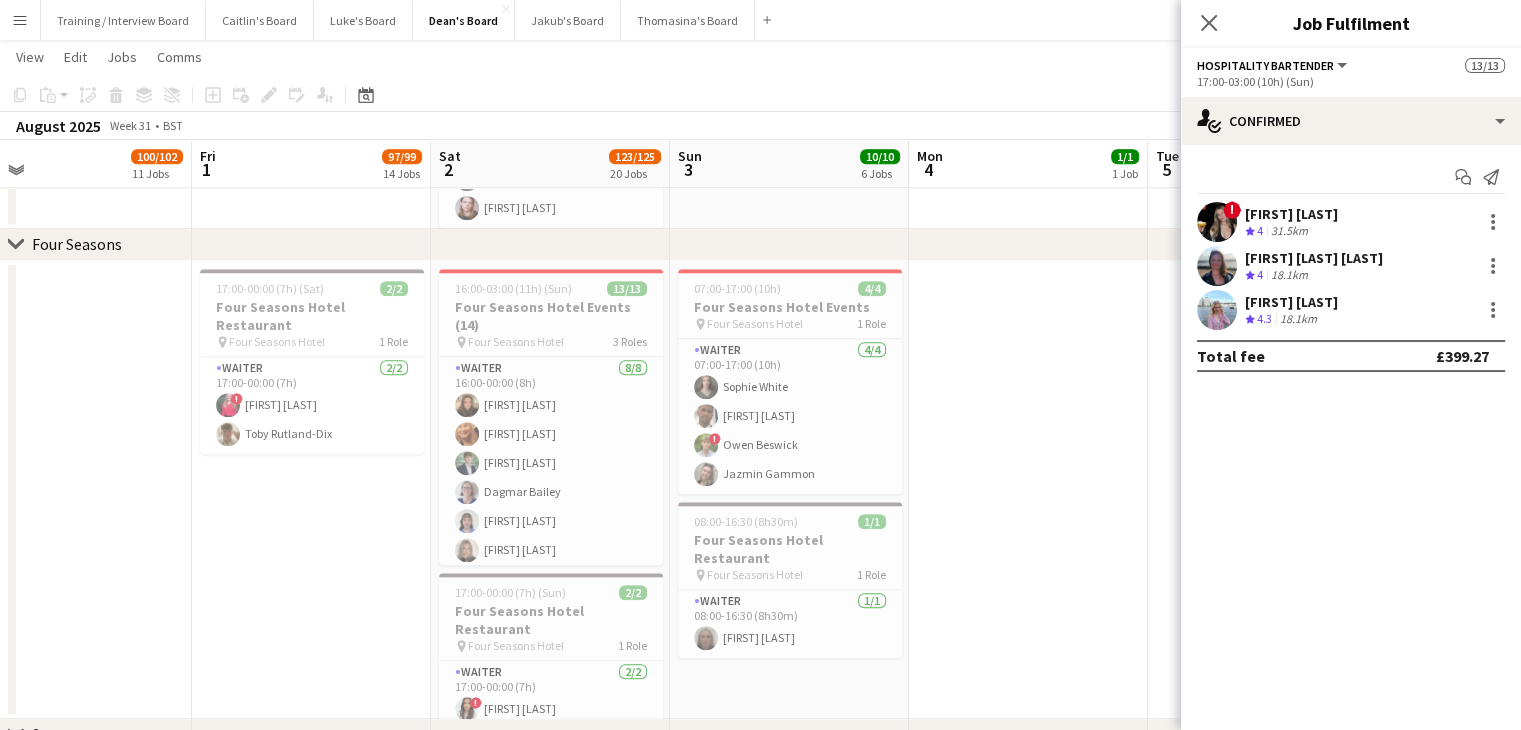 click on "Copy
Paste
Paste   Ctrl+V Paste with crew  Ctrl+Shift+V
Paste linked Job
Delete
Group
Ungroup
Add job
Add linked Job
Edit
Edit linked Job
Applicants
Date picker
AUG 2025 AUG 2025 Monday M Tuesday T Wednesday W Thursday T Friday F Saturday S Sunday S  AUG   1   2   3   4   5   6   7   8   9   10   11   12   13   14   15   16   17   18   19   20   21   22   23   24   25   26   27   28   29   30   31
Comparison range
Comparison range
Today" 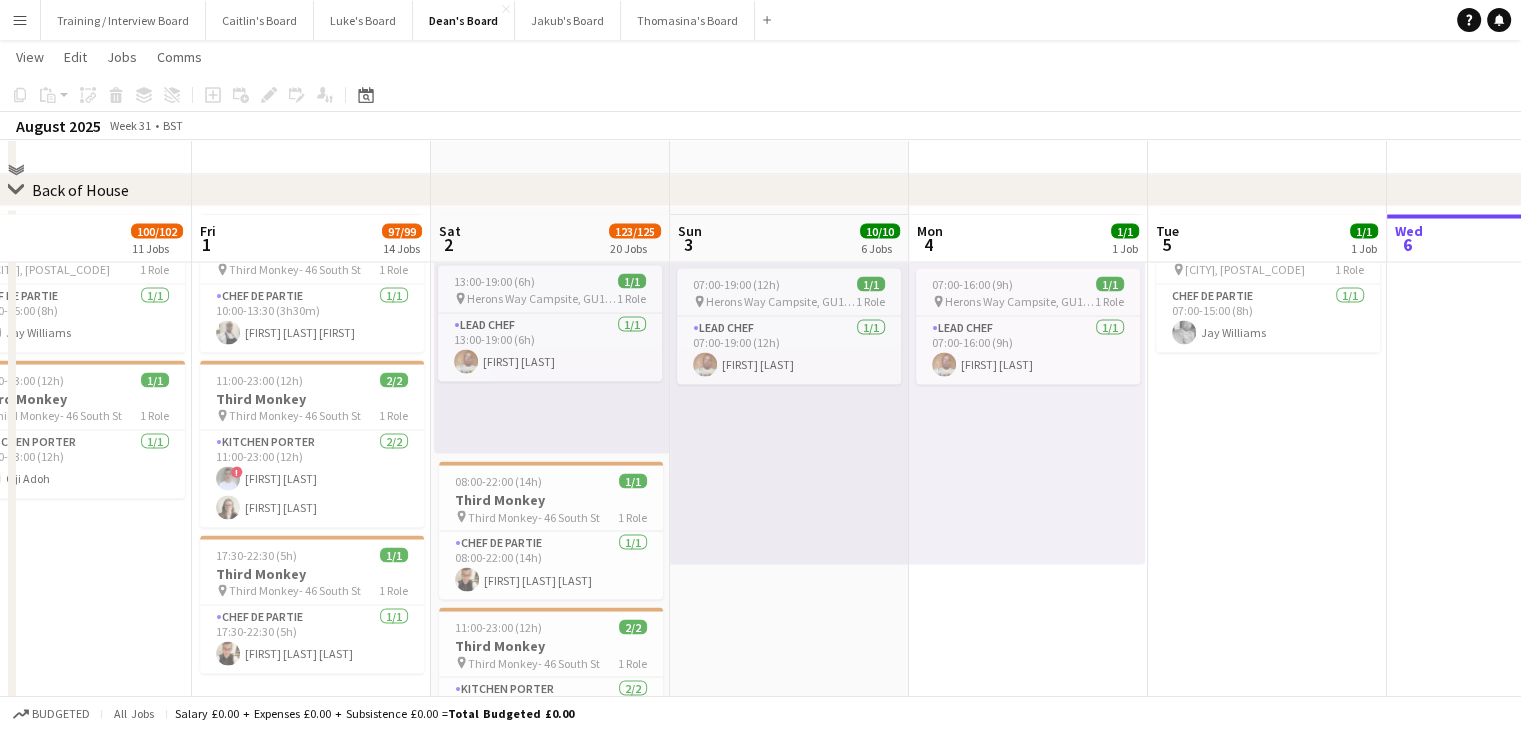 scroll, scrollTop: 3875, scrollLeft: 0, axis: vertical 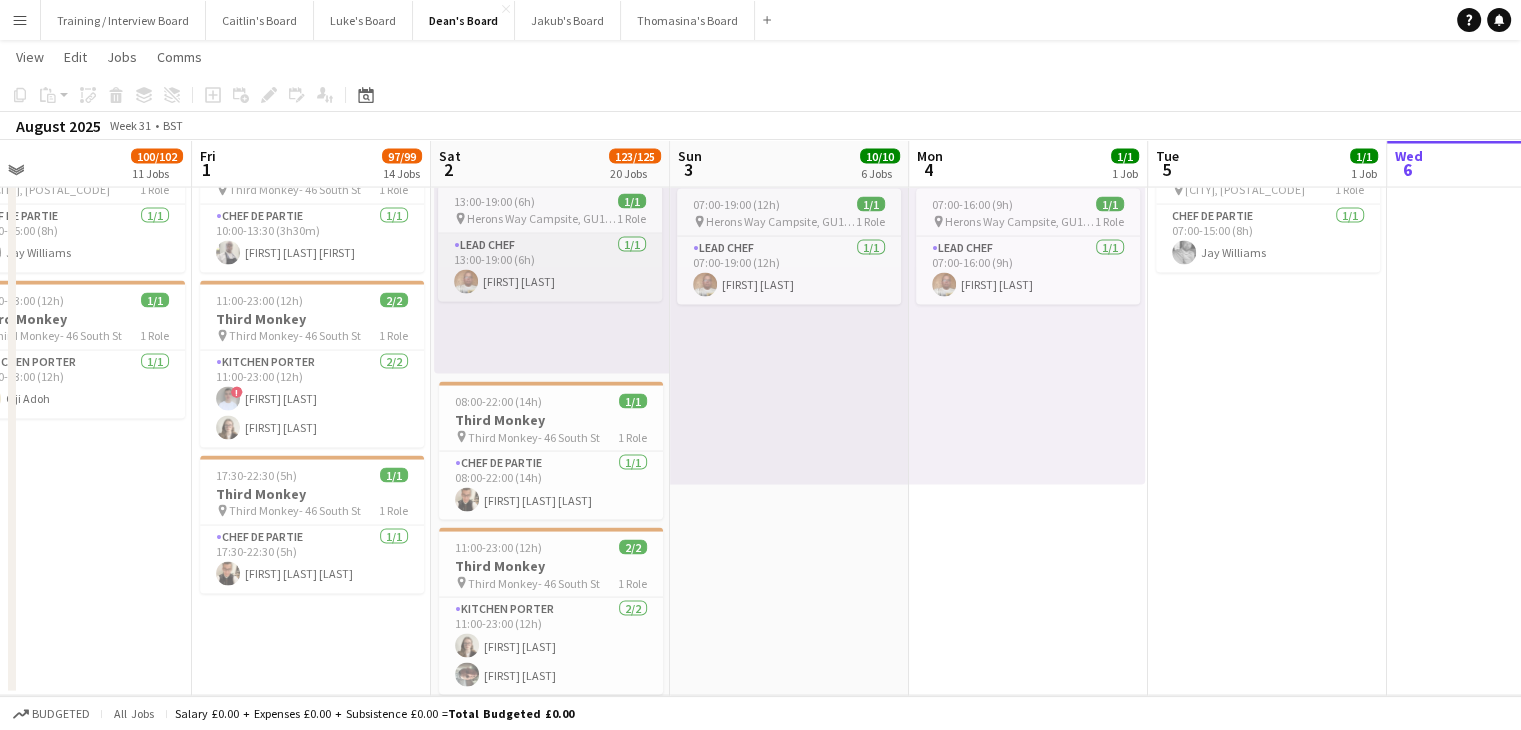 click on "Lead Chef    [NUMBER]/[NUMBER]   [HH]:[MM]-[HH]:[MM] ([NUMBER]h)
[FIRST] [LAST]" at bounding box center [550, 268] 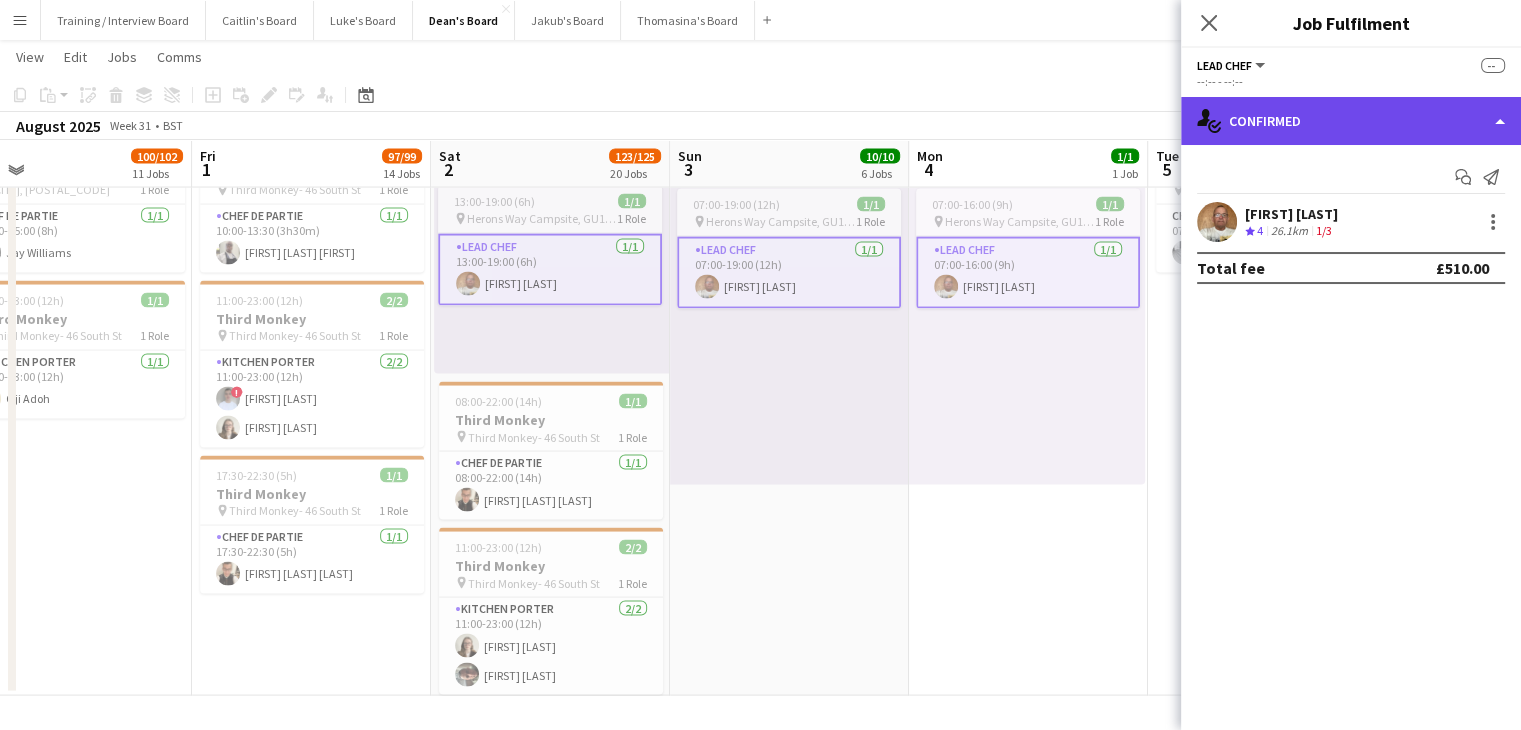 click on "single-neutral-actions-check-2
Confirmed" 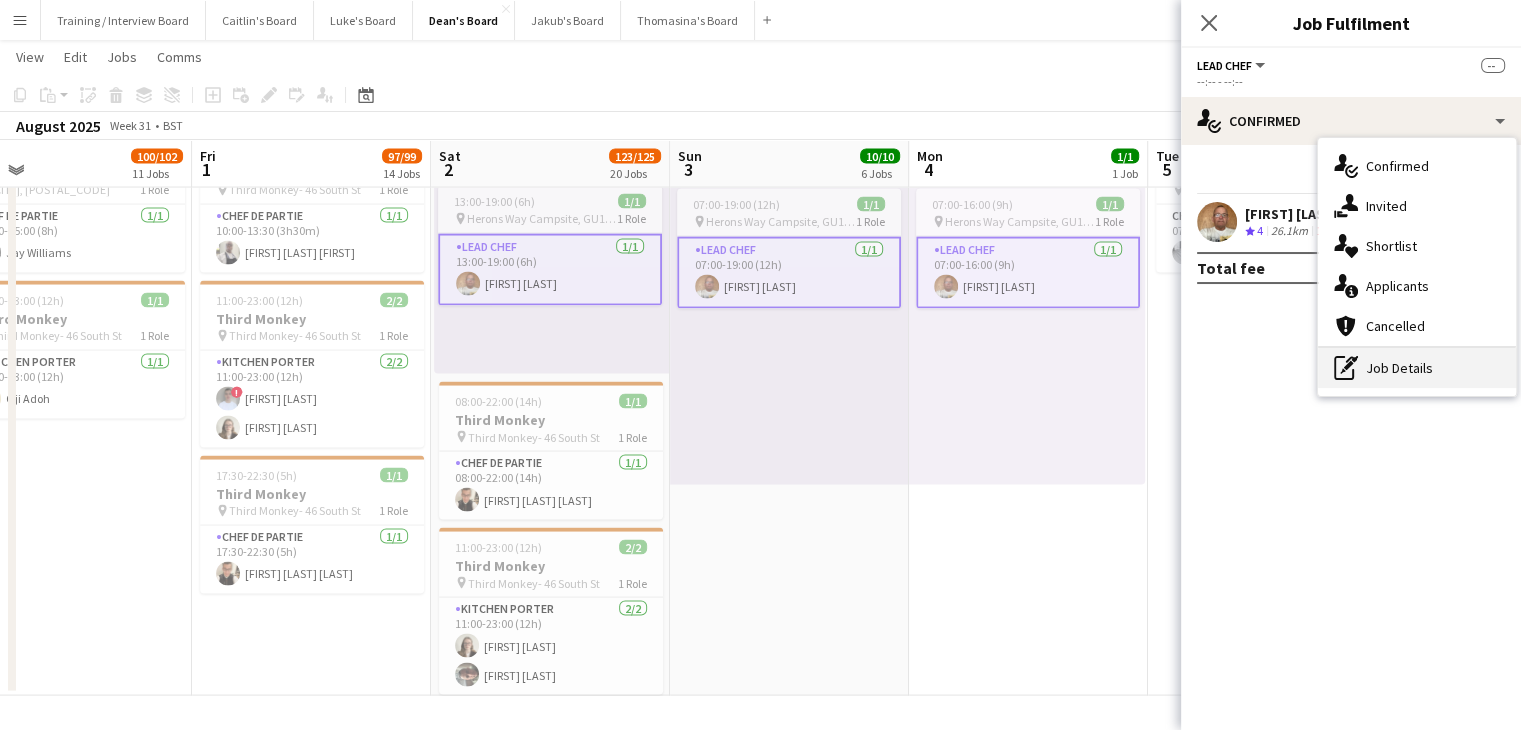 click on "pen-write
Job Details" at bounding box center [1417, 368] 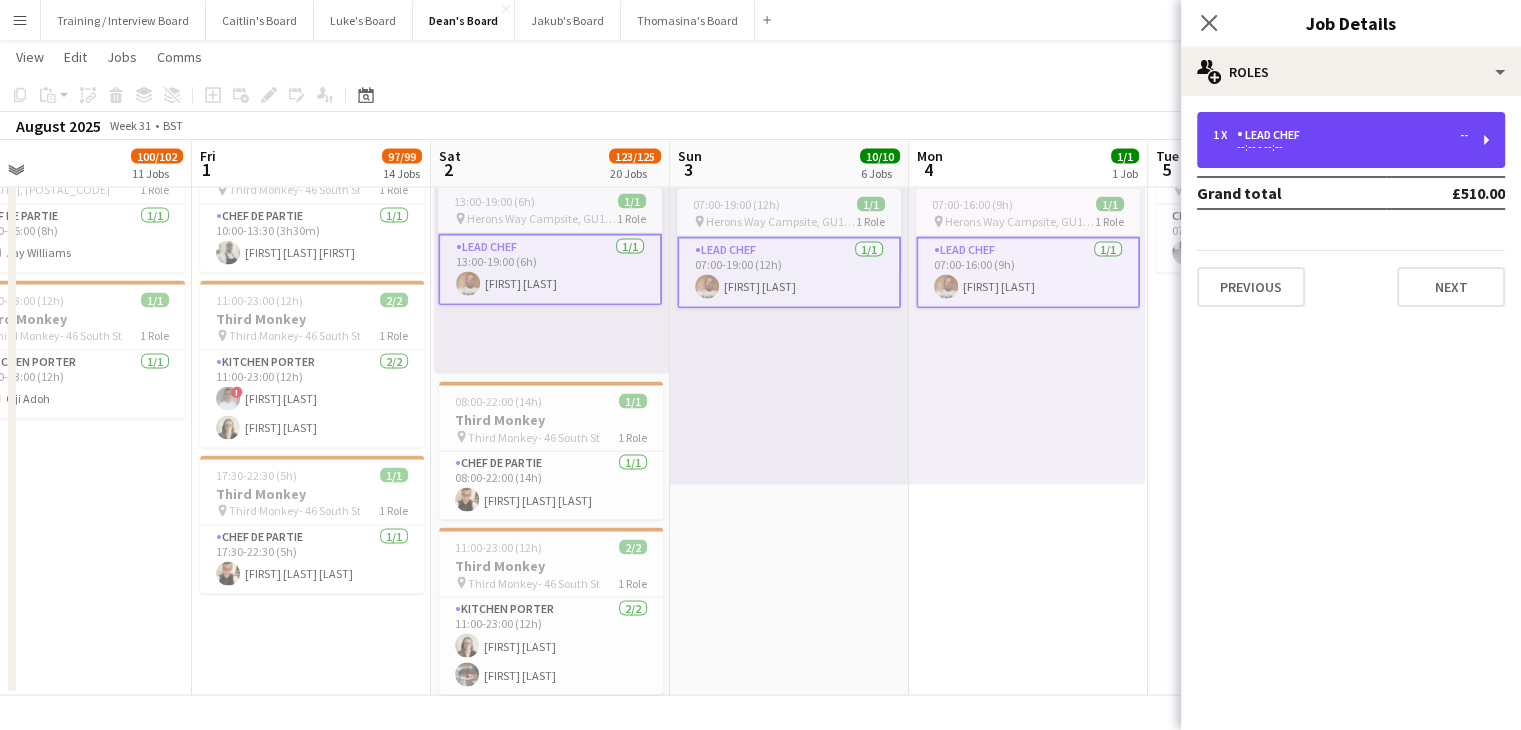click on "1 x   Lead Chef    --   --:-- - --:--" at bounding box center [1340, 135] 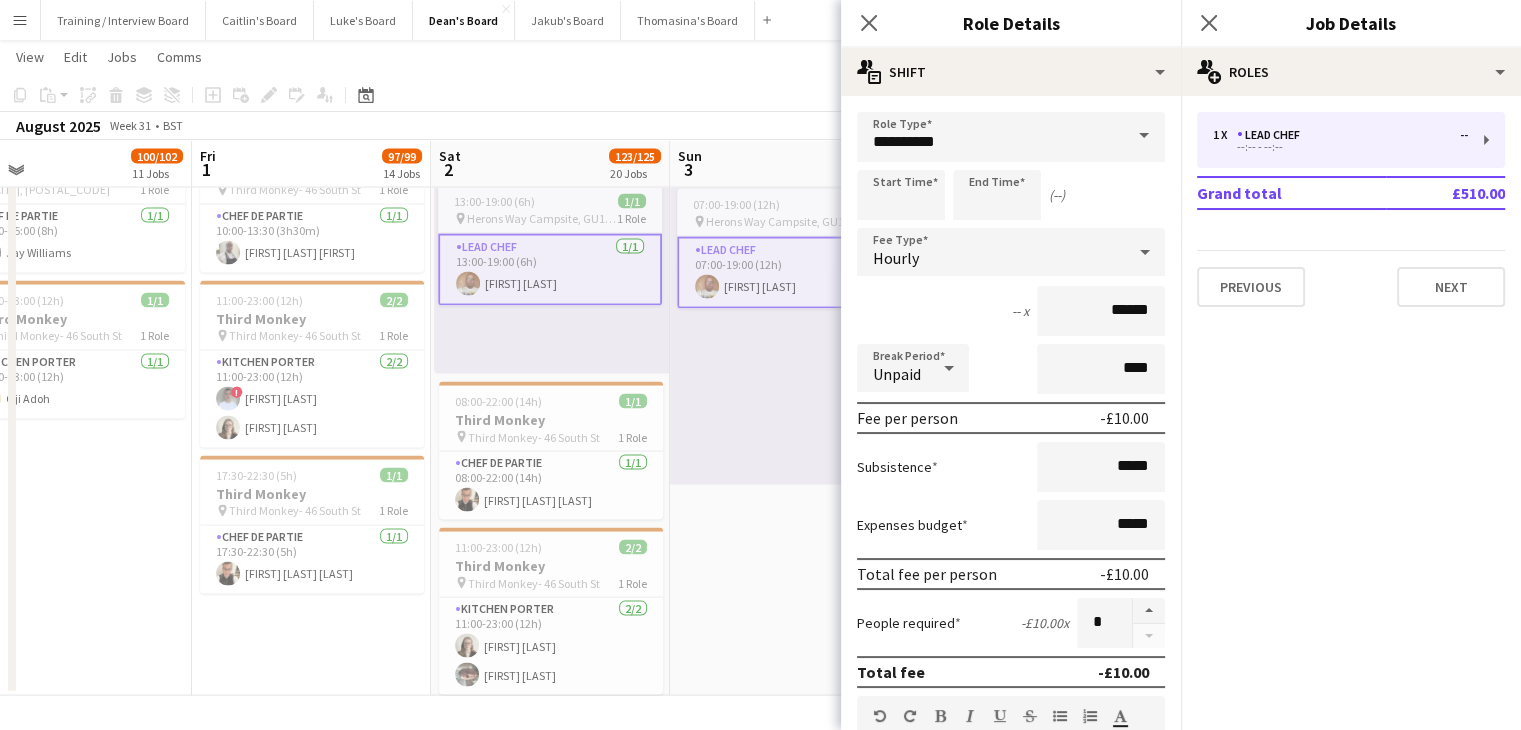 drag, startPoint x: 656, startPoint y: 89, endPoint x: 692, endPoint y: 153, distance: 73.43024 